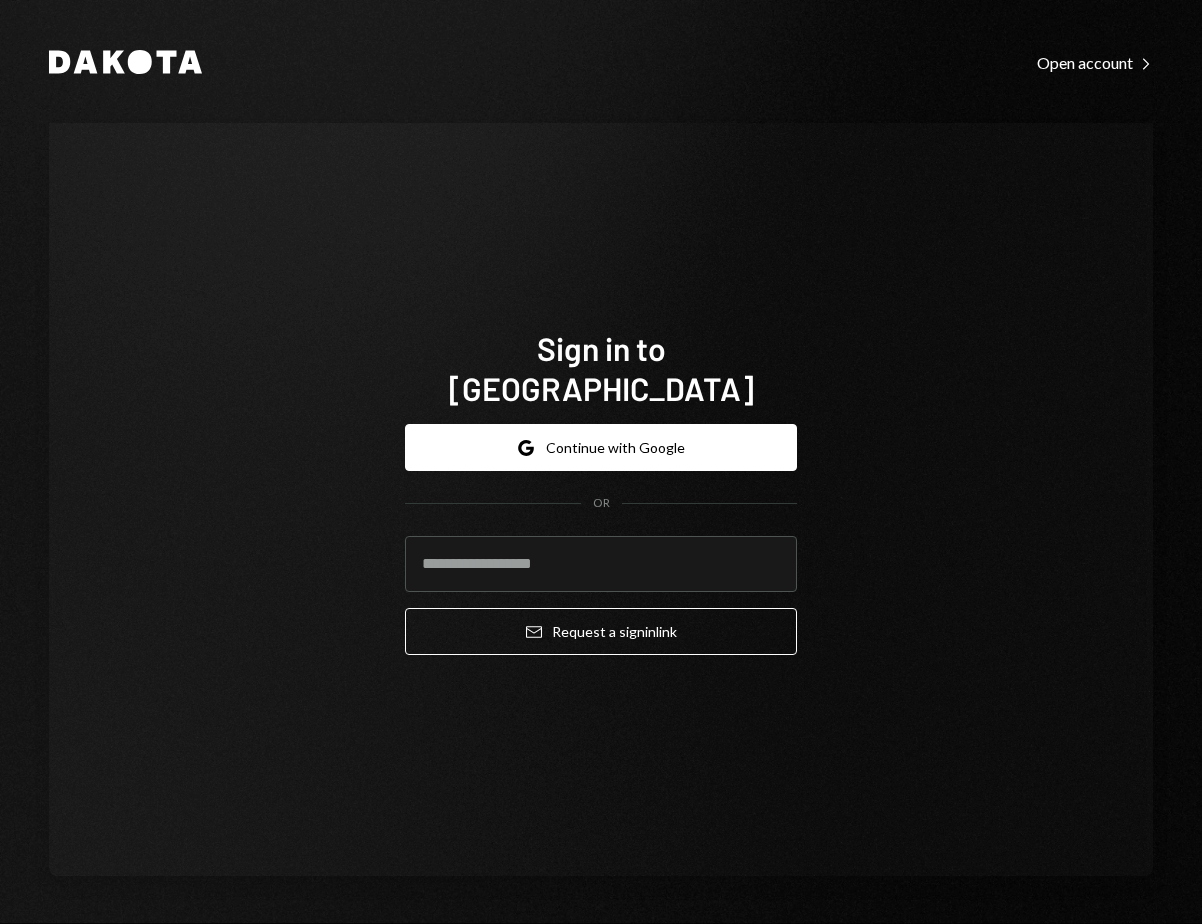 scroll, scrollTop: 0, scrollLeft: 0, axis: both 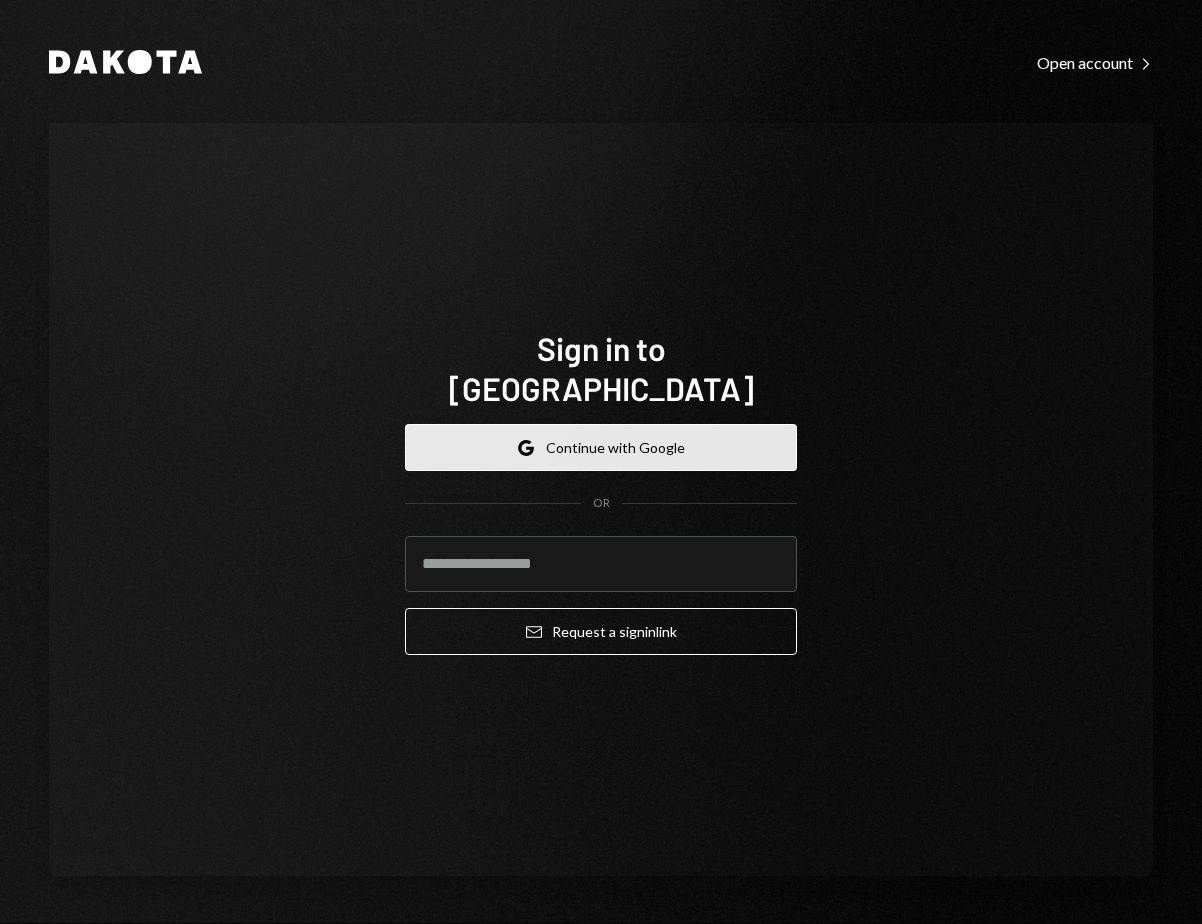 click on "Google  Continue with Google" at bounding box center (601, 447) 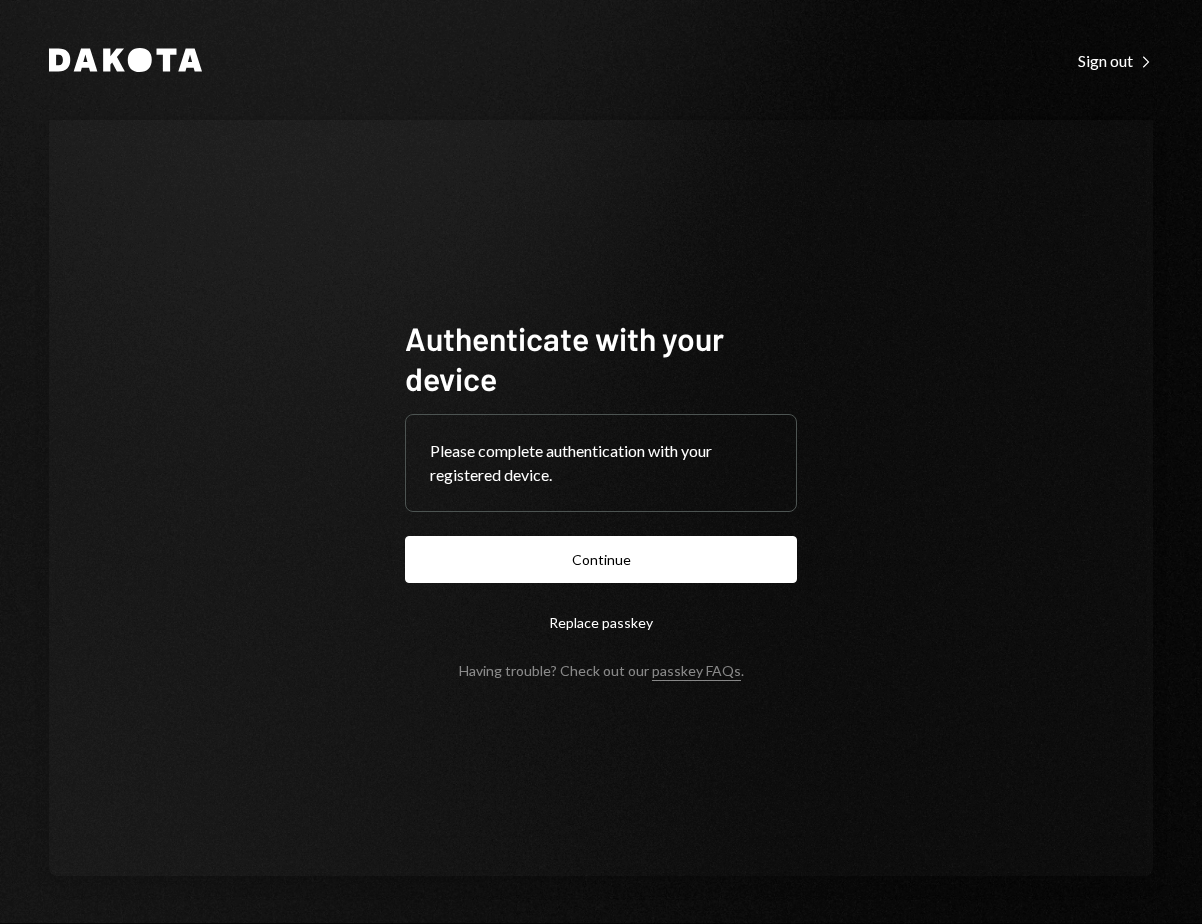 type 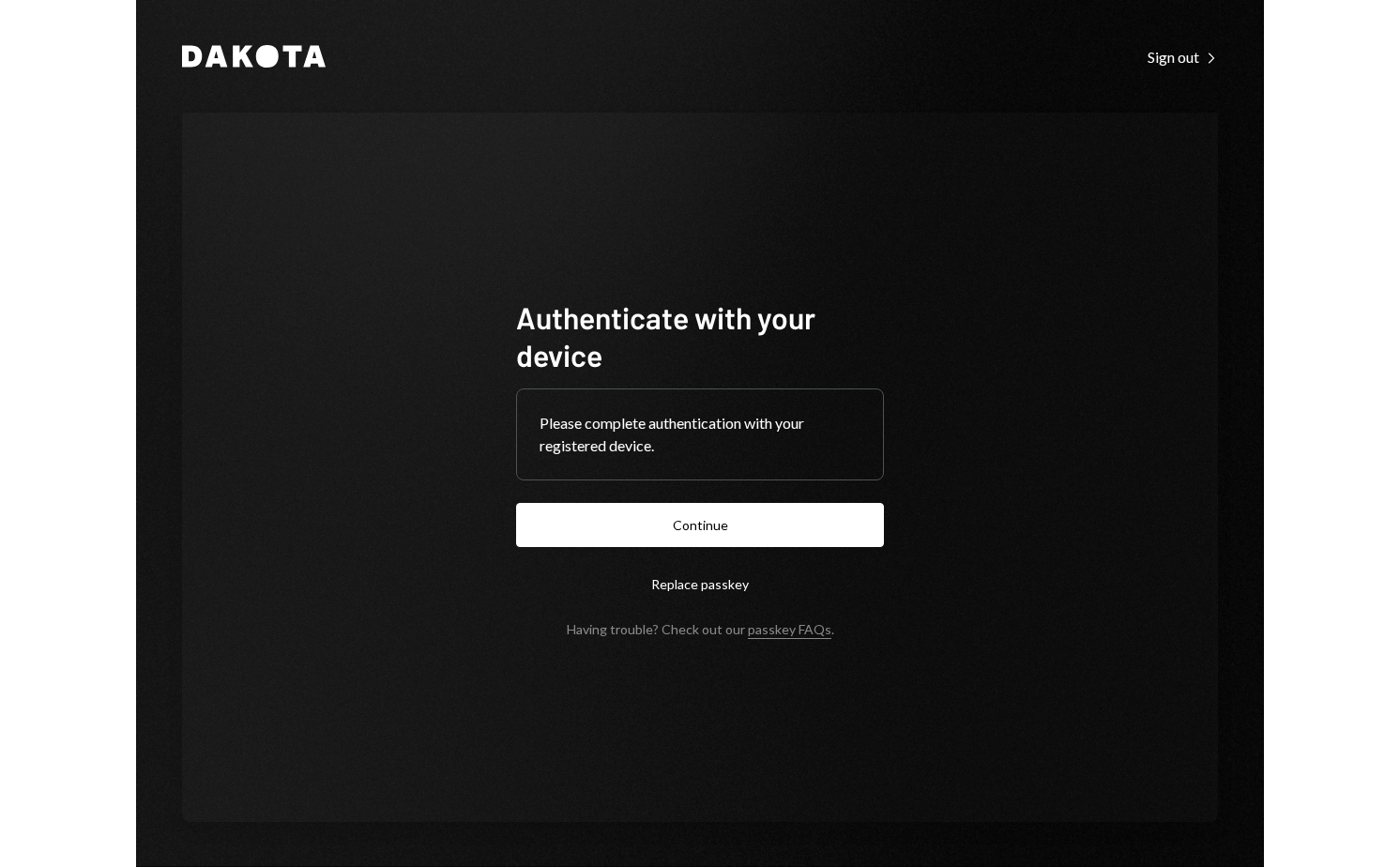 scroll, scrollTop: 0, scrollLeft: 0, axis: both 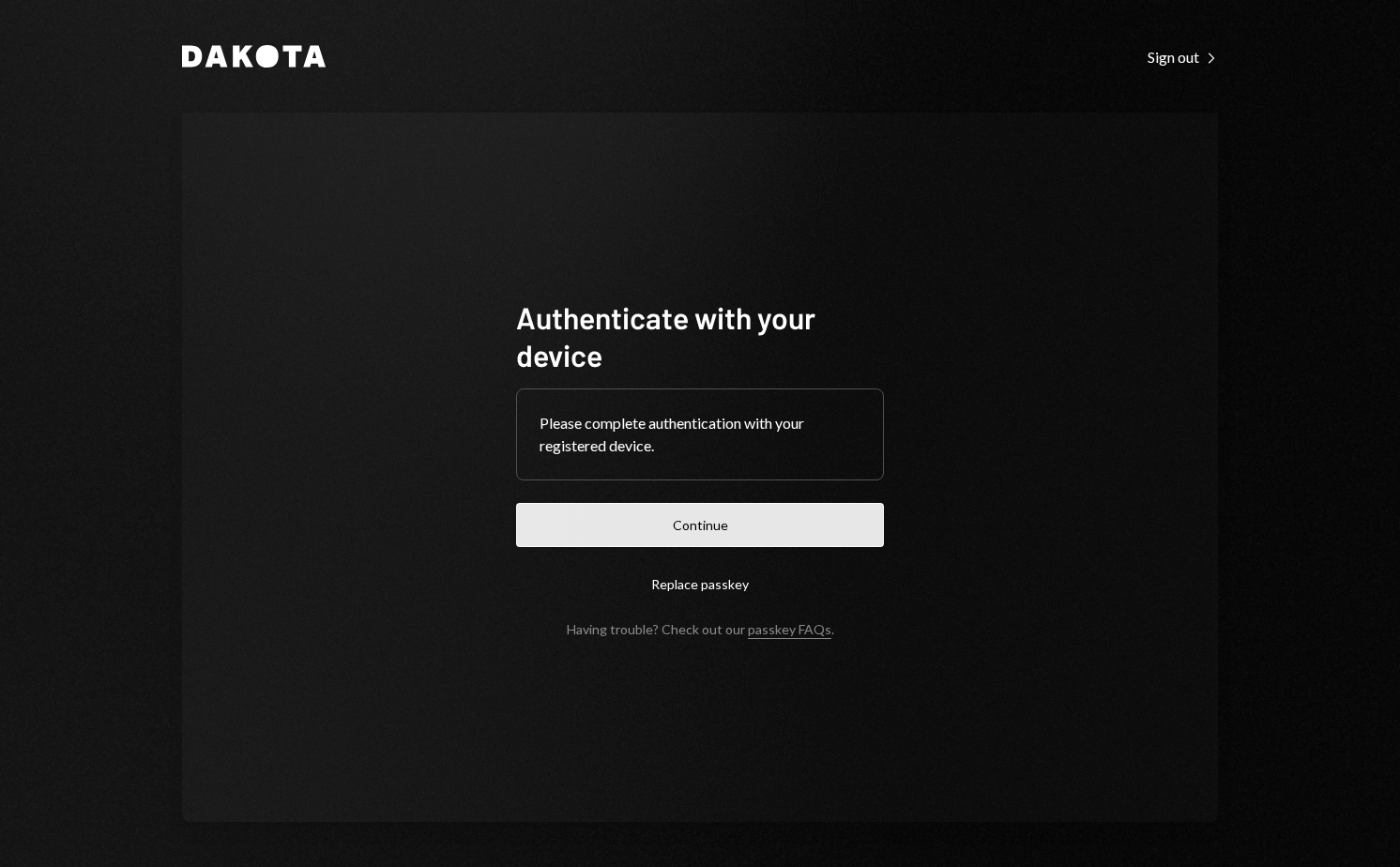 click on "Continue" at bounding box center (700, 525) 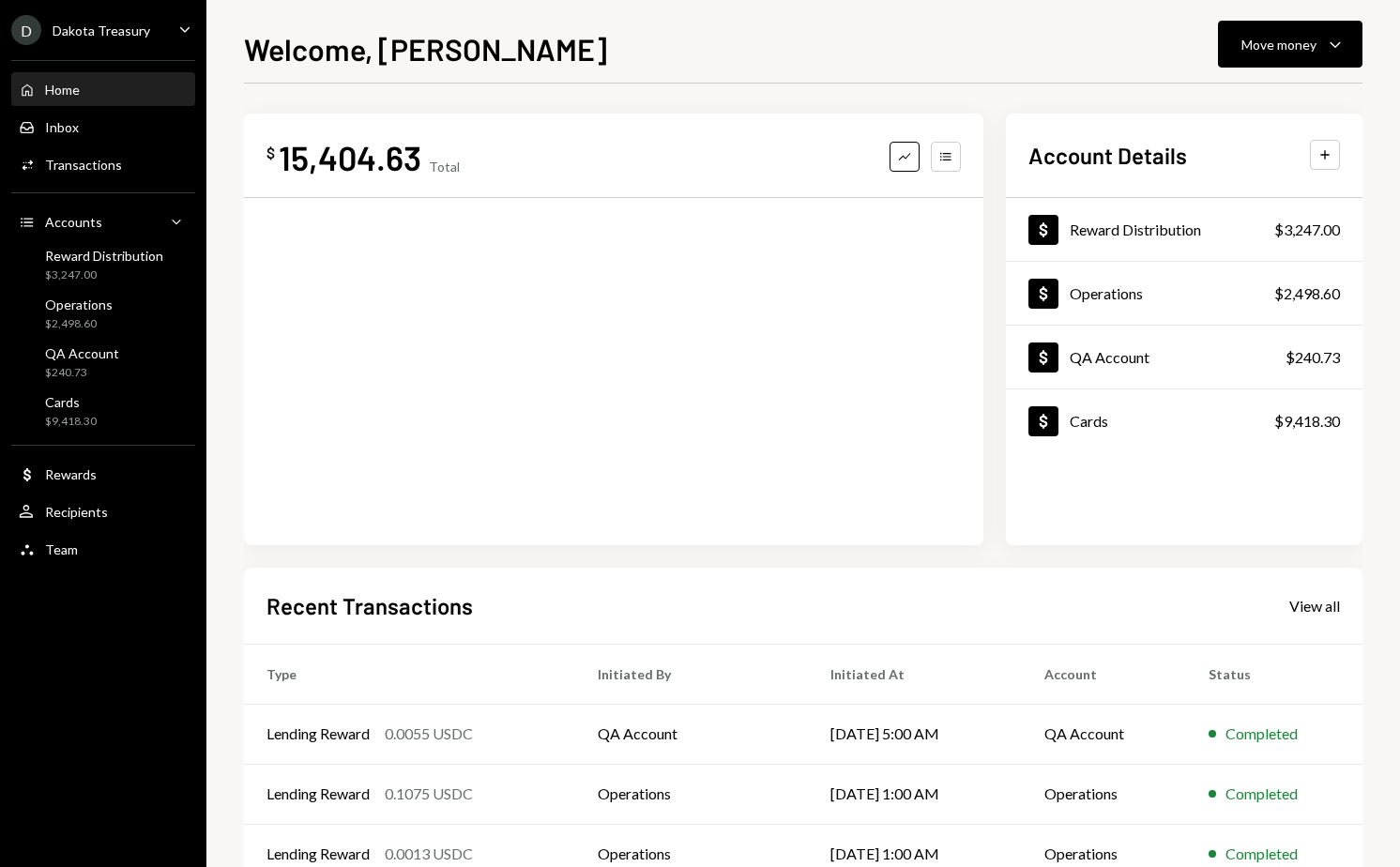 click on "Welcome, [PERSON_NAME] Move money Caret Down $ 15,404.63 Total Graph Accounts Account Details Plus Dollar Reward Distribution $3,247.00 Dollar Operations $2,498.60 Dollar QA Account $240.73 Dollar Cards $9,418.30 Recent Transactions View all Type Initiated By Initiated At Account Status Lending Reward 0.0055  USDC QA Account [DATE] 5:00 AM QA Account Completed Lending Reward 0.1075  USDC Operations [DATE] 1:00 AM Operations Completed Lending Reward 0.0013  USDC Operations [DATE] 1:00 AM Operations Completed Deposit 0.001  USDC 0x5171...813eB4 Copy [DATE] 10:09 PM Operations Completed Withdrawal 24,144.84  USDC Gabe G'Sell [DATE] 11:09 AM Operations Completed" at bounding box center (803, 434) 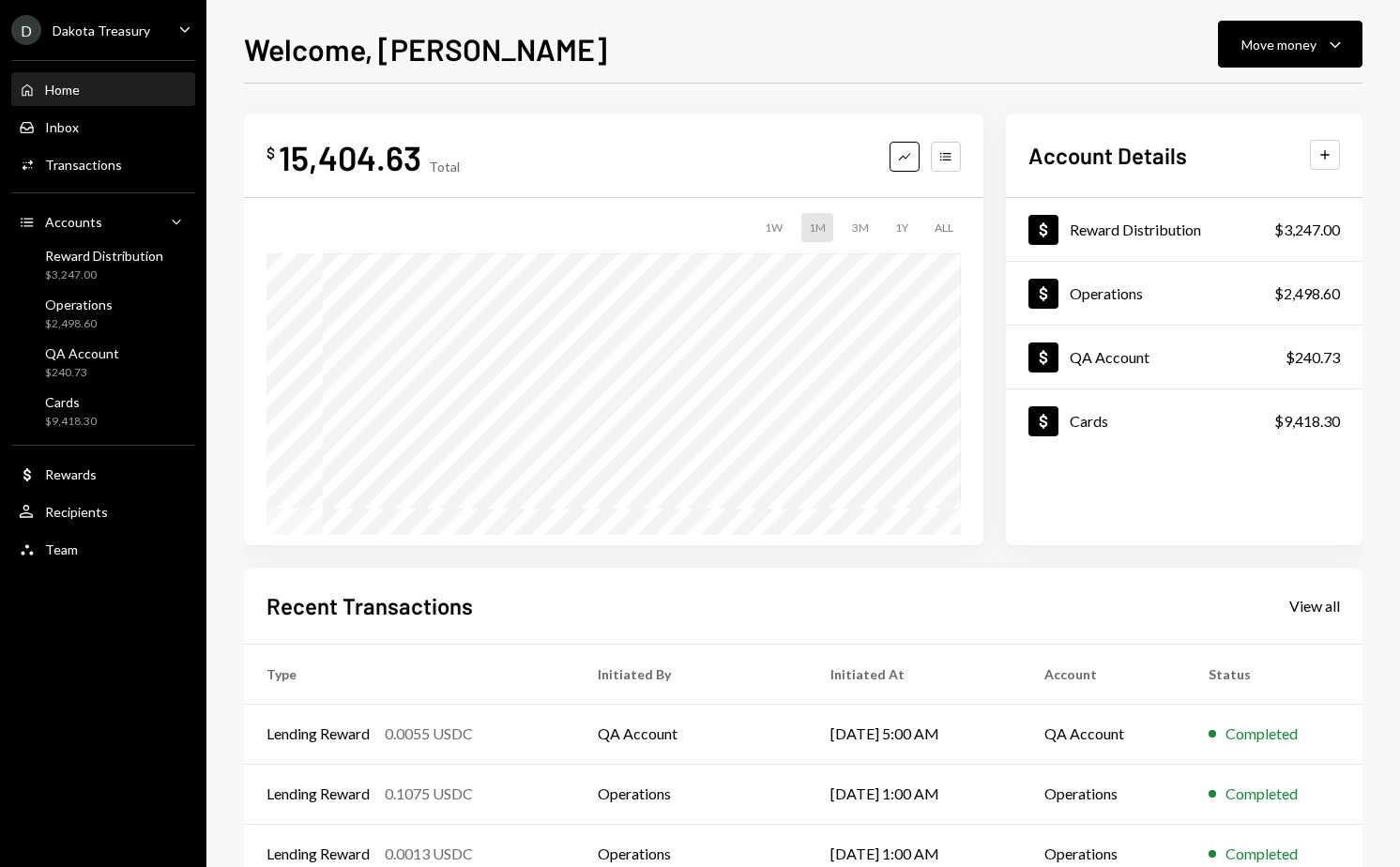 click on "Welcome, [PERSON_NAME] Move money Caret Down $ 15,404.63 Total Graph Accounts 1W 1M 3M 1Y ALL Account Details Plus Dollar Reward Distribution $3,247.00 Dollar Operations $2,498.60 Dollar QA Account $240.73 Dollar Cards $9,418.30 Recent Transactions View all Type Initiated By Initiated At Account Status Lending Reward 0.0055  USDC QA Account [DATE] 5:00 AM QA Account Completed Lending Reward 0.1075  USDC Operations [DATE] 1:00 AM Operations Completed Lending Reward 0.0013  USDC Operations [DATE] 1:00 AM Operations Completed Deposit 0.001  USDC 0x5171...813eB4 Copy [DATE] 10:09 PM Operations Completed Withdrawal 24,144.84  USDC Gabe G'Sell [DATE] 11:09 AM Operations Completed" at bounding box center (803, 434) 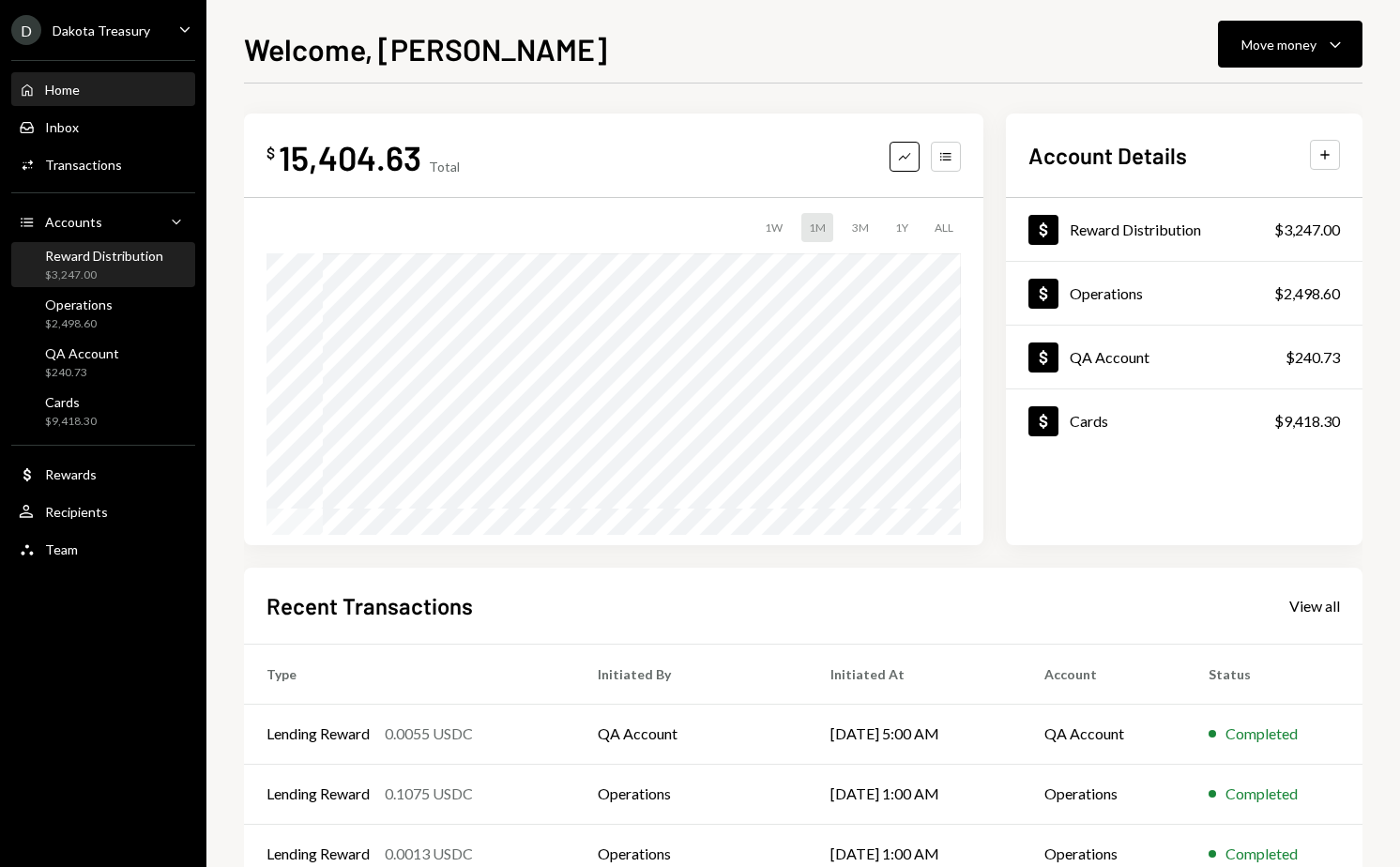 click on "Reward Distribution" at bounding box center (104, 255) 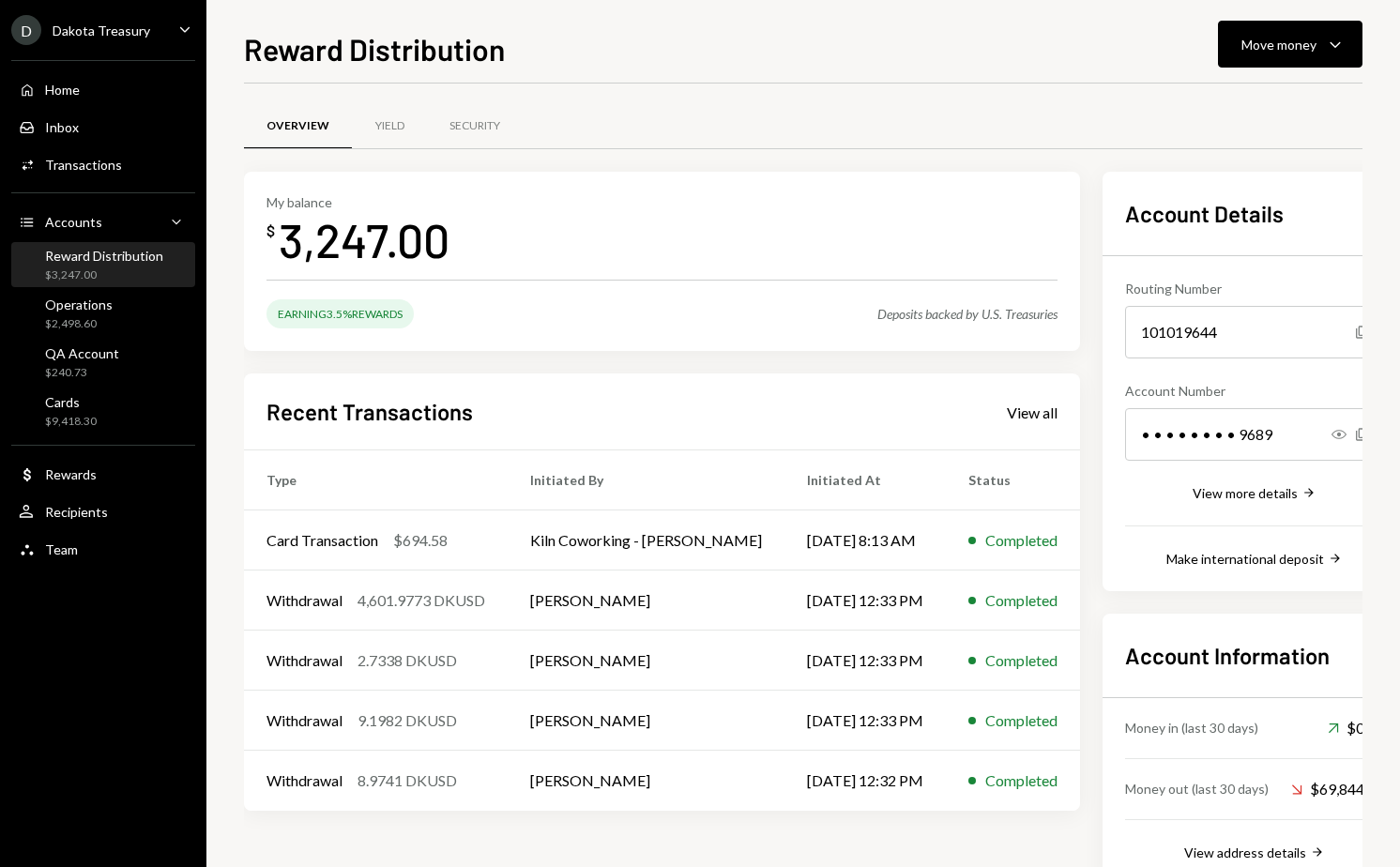 click on "101019644" at bounding box center [1255, 332] 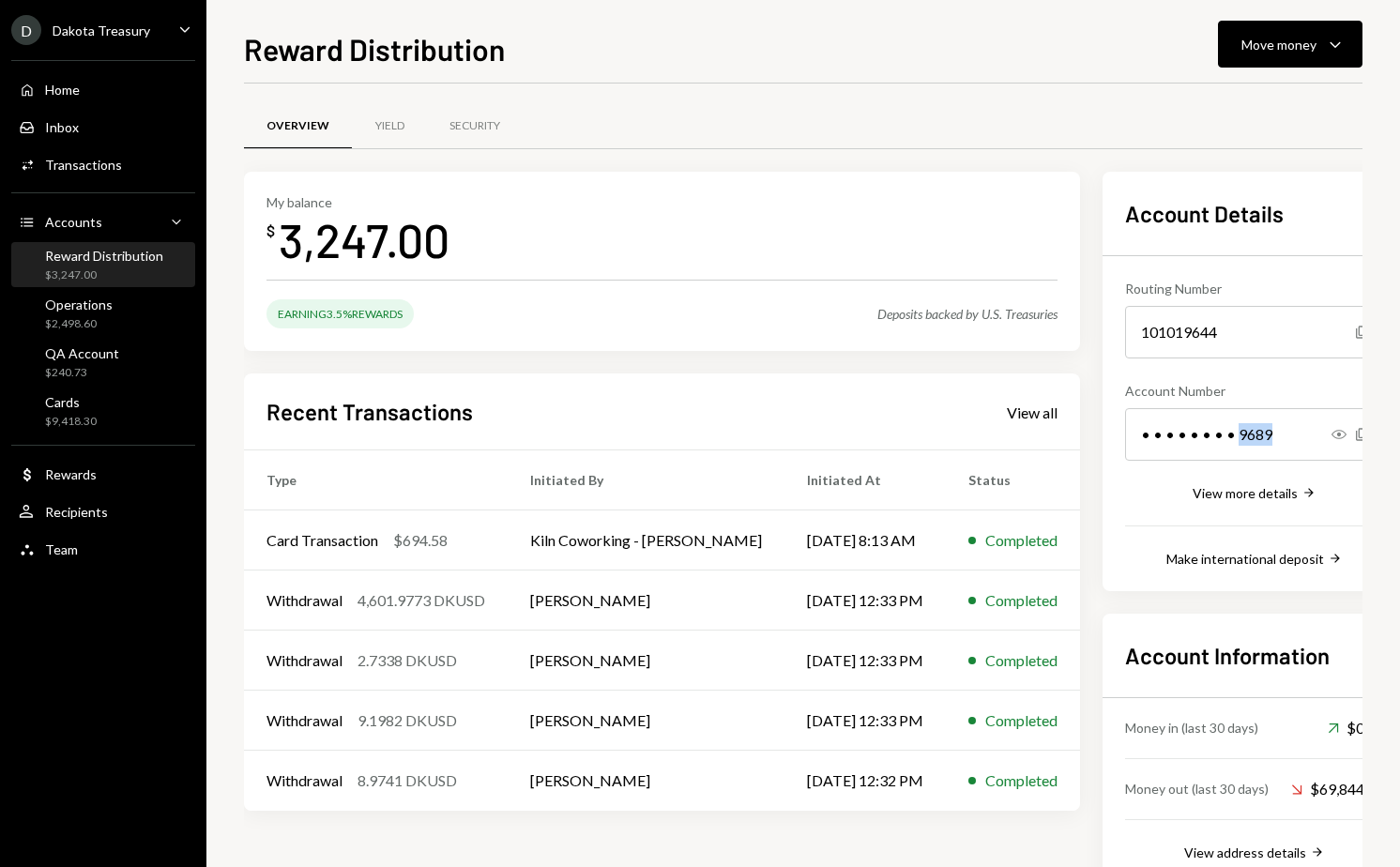 click on "• • • • • • • •  9689" at bounding box center [1255, 434] 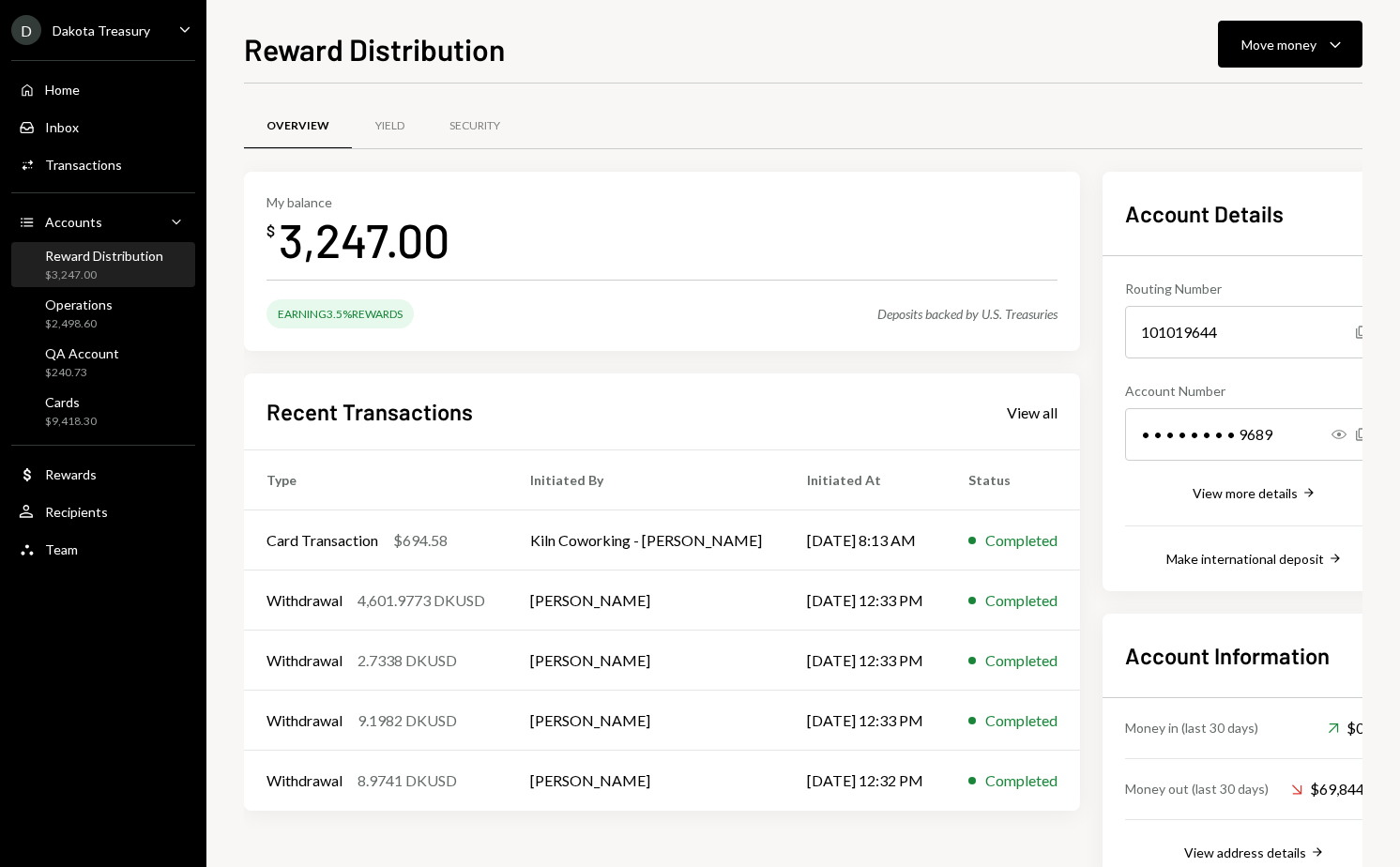 click on "101019644" at bounding box center [1255, 332] 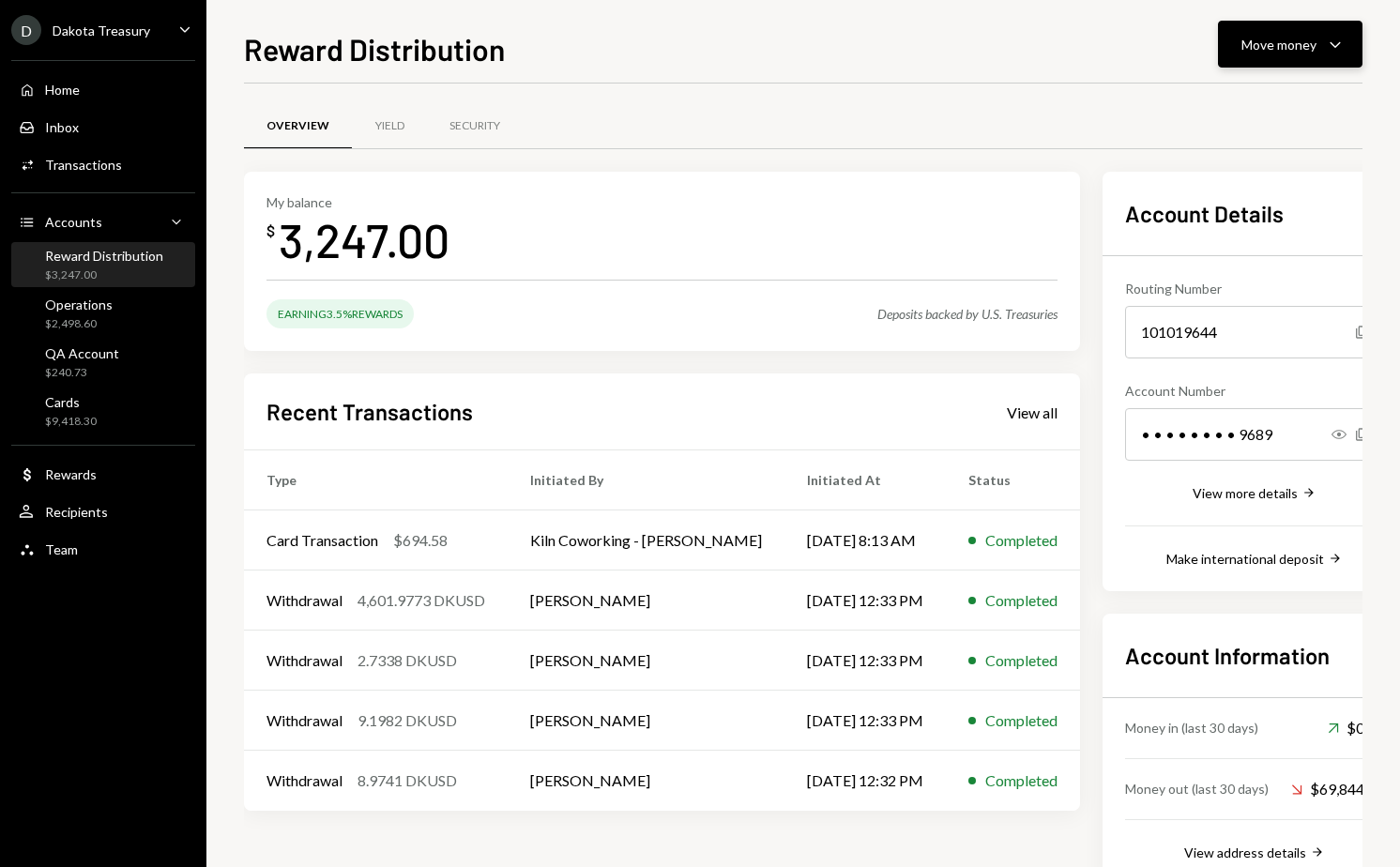 click on "Move money Caret Down" at bounding box center [1290, 44] 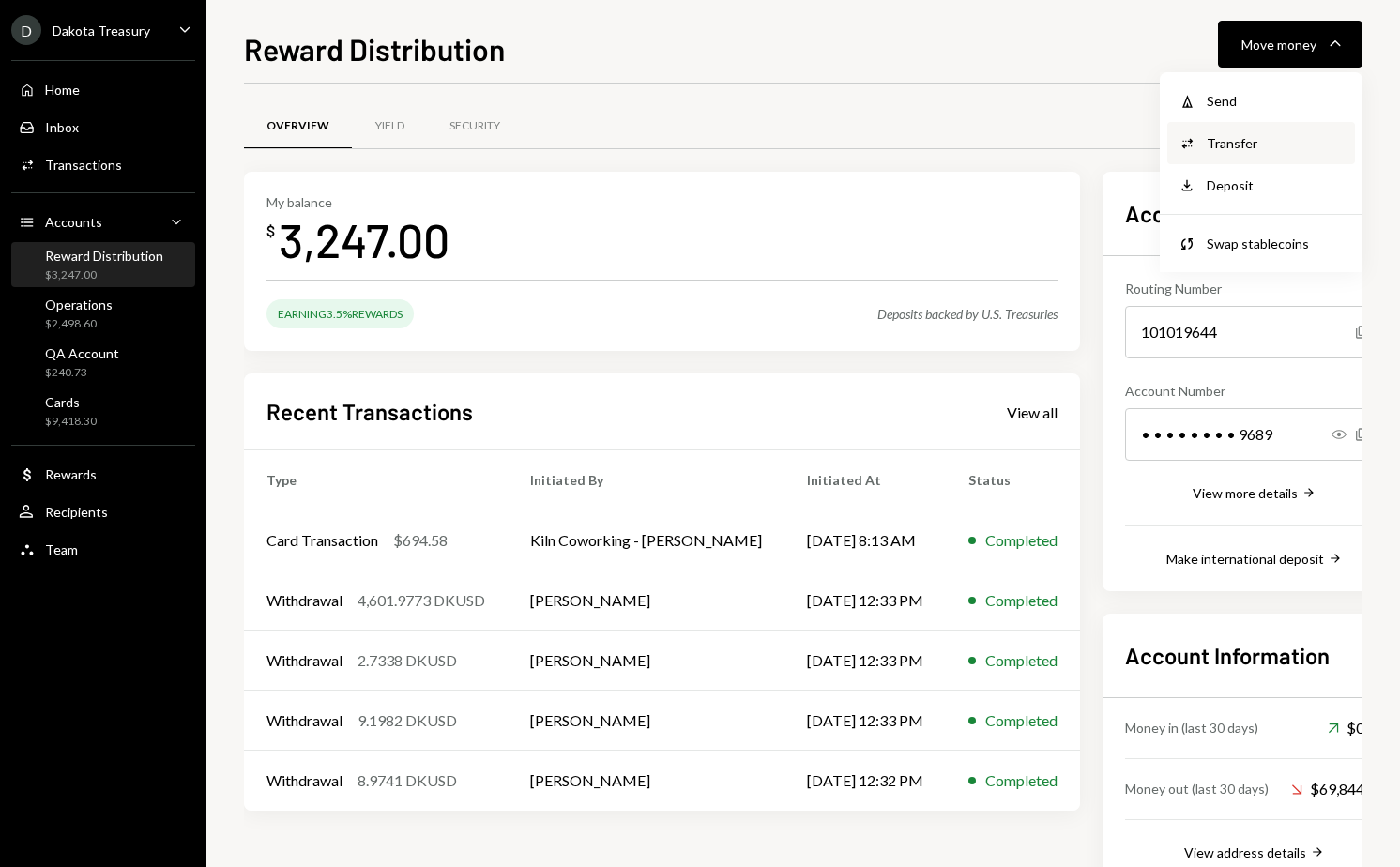 click on "Transfer" at bounding box center (1275, 143) 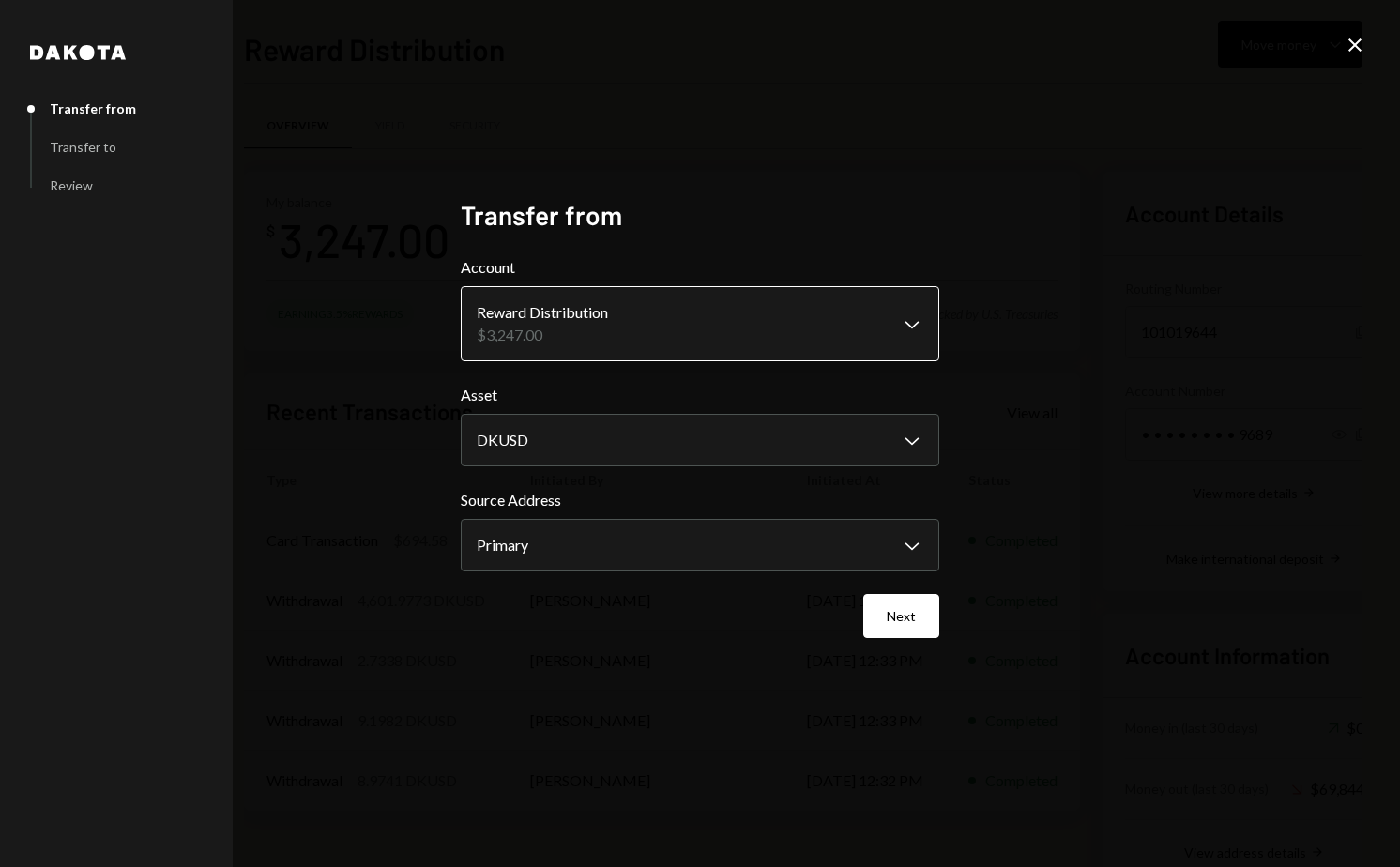 click on "D Dakota Treasury Caret Down Home Home Inbox Inbox Activities Transactions Accounts Accounts Caret Down Reward Distribution $3,247.00 Operations $2,498.60 QA Account $240.73 Cards $9,418.30 Dollar Rewards User Recipients Team Team Reward Distribution Move money Caret Down Overview Yield Security My balance $ 3,247.00 Earning  3.5%  Rewards Deposits backed by U.S. Treasuries Recent Transactions View all Type Initiated By Initiated At Status Card Transaction $694.58 Kiln Coworking - [PERSON_NAME] [DATE] 8:13 AM Completed Withdrawal 4,601.9773  DKUSD [PERSON_NAME] [DATE] 12:33 PM Completed Withdrawal 2.7338  DKUSD [PERSON_NAME] [DATE] 12:33 PM Completed Withdrawal 9.1982  DKUSD [PERSON_NAME] [DATE] 12:33 PM Completed Withdrawal 8.9741  DKUSD [PERSON_NAME] [DATE] 12:32 PM Completed Account Details Routing Number [FINANCIAL_ID] Copy Account Number • • • • • • • •  9689 Show Copy View more details Right Arrow Make international deposit Right Arrow Account Information Money in (last 30 days) Up Right Arrow $0.00 Dakota" at bounding box center [700, 434] 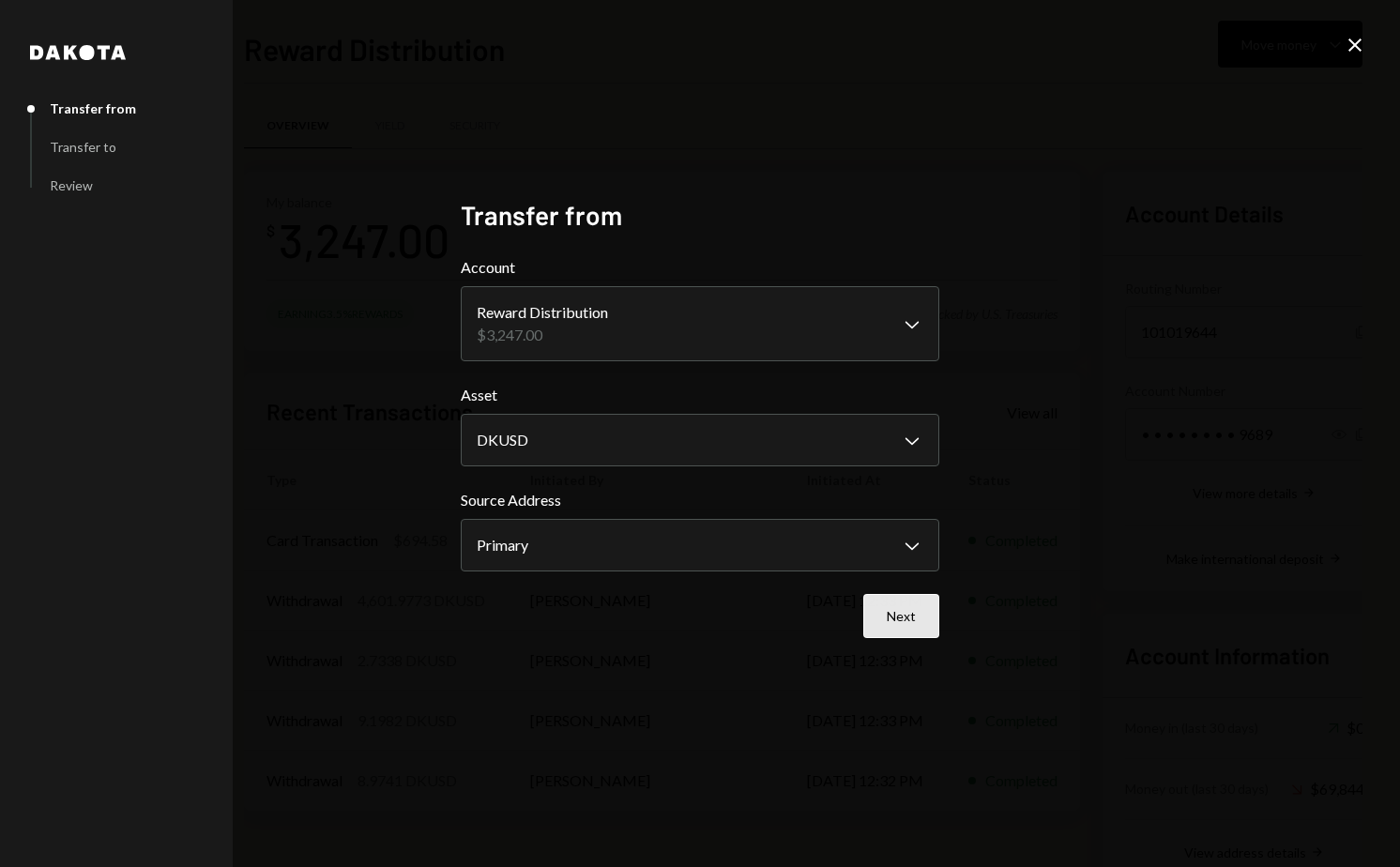 click on "Next" at bounding box center [901, 616] 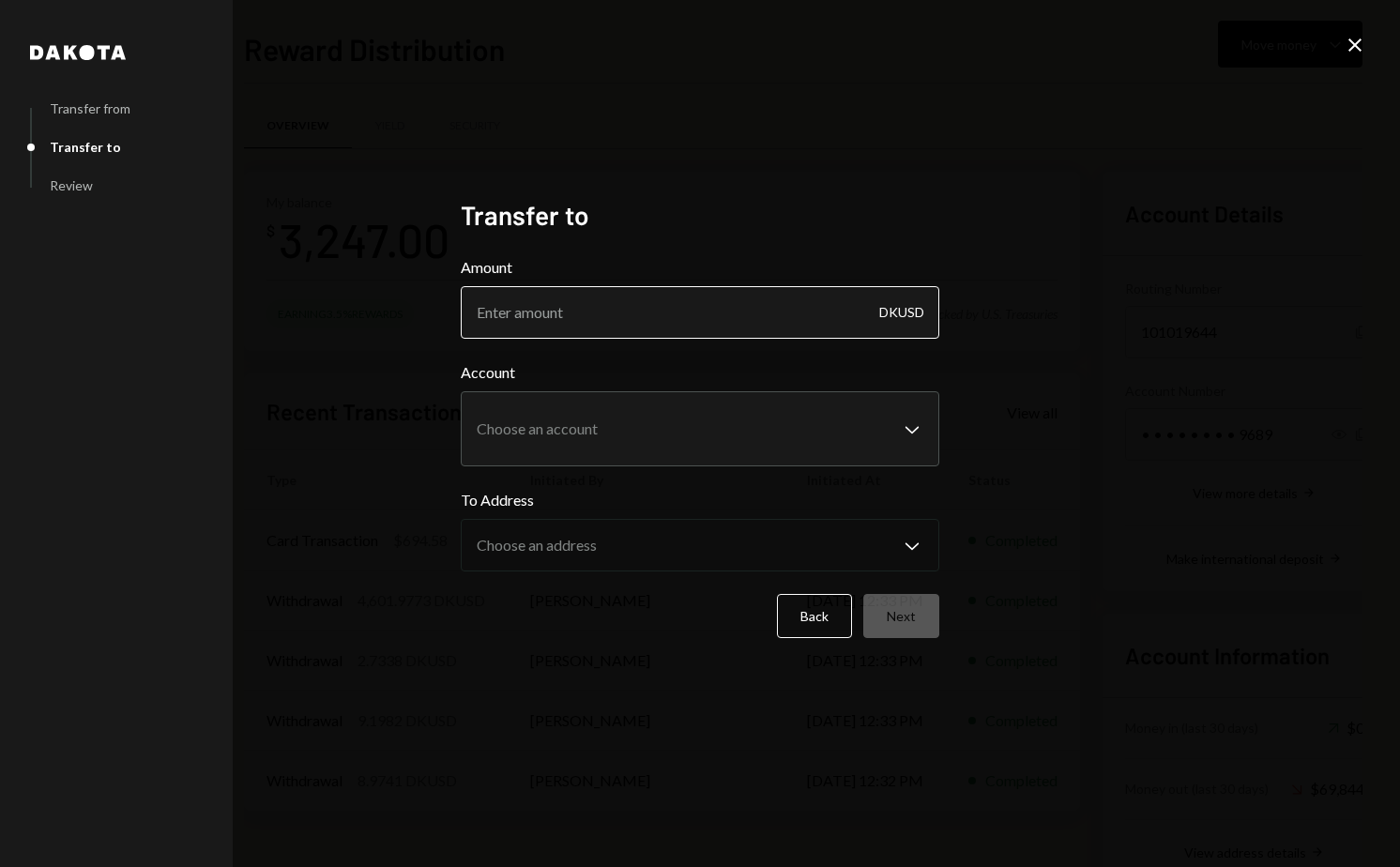 click on "Amount" at bounding box center (700, 312) 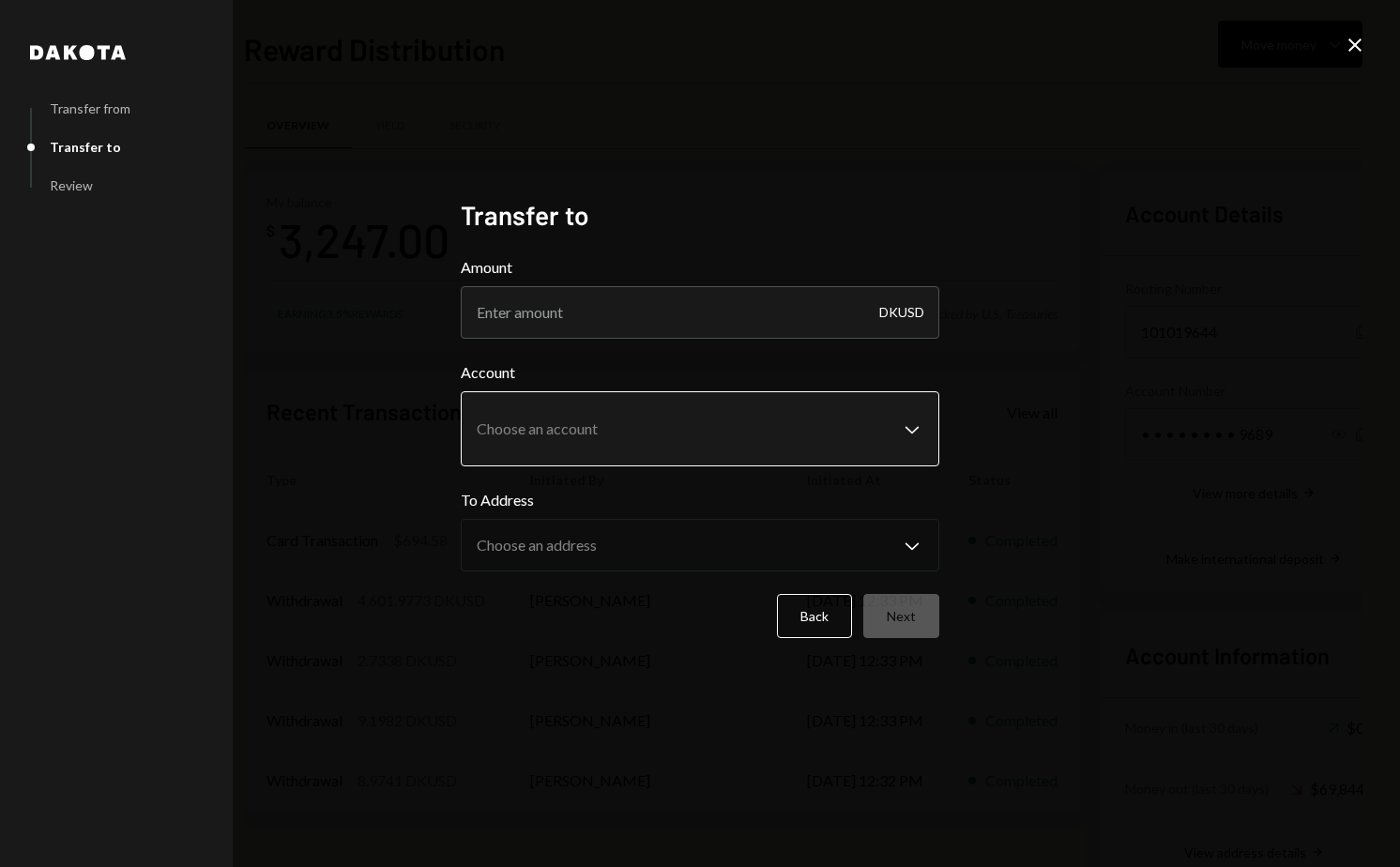 click on "D Dakota Treasury Caret Down Home Home Inbox Inbox Activities Transactions Accounts Accounts Caret Down Reward Distribution $3,247.00 Operations $2,498.60 QA Account $240.73 Cards $9,418.30 Dollar Rewards User Recipients Team Team Reward Distribution Move money Caret Down Overview Yield Security My balance $ 3,247.00 Earning  3.5%  Rewards Deposits backed by U.S. Treasuries Recent Transactions View all Type Initiated By Initiated At Status Card Transaction $694.58 Kiln Coworking - [PERSON_NAME] [DATE] 8:13 AM Completed Withdrawal 4,601.9773  DKUSD [PERSON_NAME] [DATE] 12:33 PM Completed Withdrawal 2.7338  DKUSD [PERSON_NAME] [DATE] 12:33 PM Completed Withdrawal 9.1982  DKUSD [PERSON_NAME] [DATE] 12:33 PM Completed Withdrawal 8.9741  DKUSD [PERSON_NAME] [DATE] 12:32 PM Completed Account Details Routing Number [FINANCIAL_ID] Copy Account Number • • • • • • • •  9689 Show Copy View more details Right Arrow Make international deposit Right Arrow Account Information Money in (last 30 days) Up Right Arrow $0.00 Dakota" at bounding box center [700, 434] 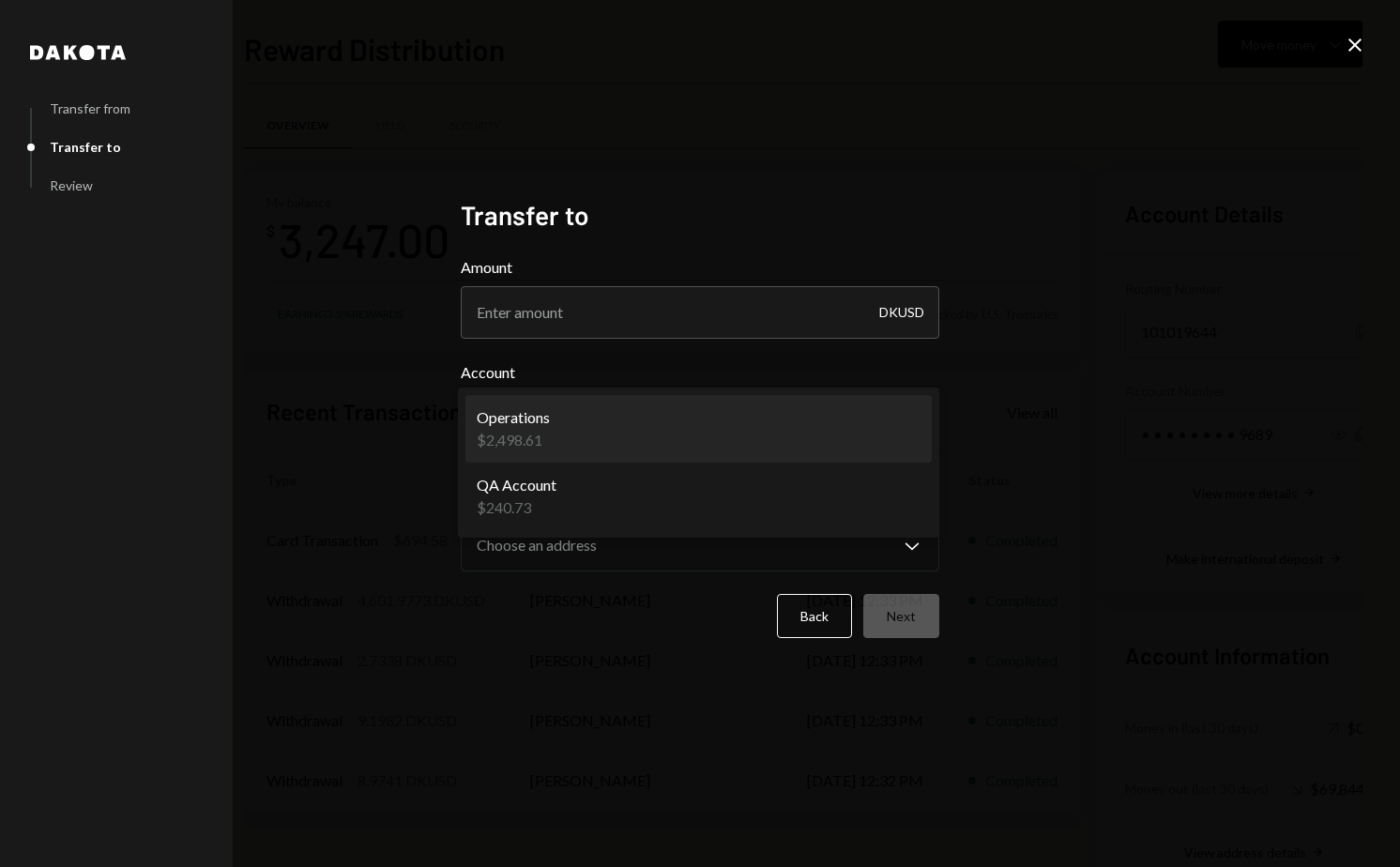 select on "**********" 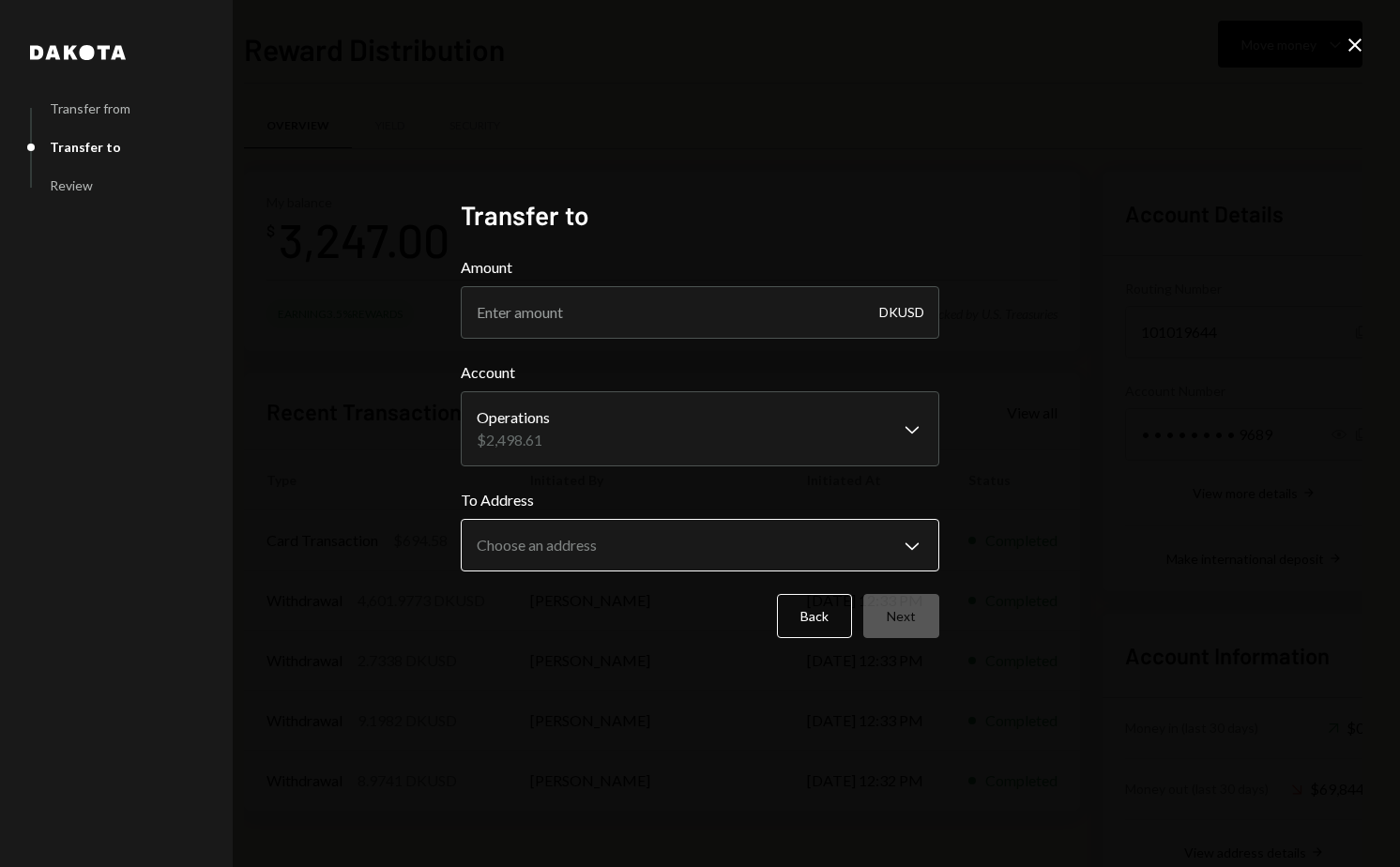 click on "D Dakota Treasury Caret Down Home Home Inbox Inbox Activities Transactions Accounts Accounts Caret Down Reward Distribution $3,247.00 Operations $2,498.60 QA Account $240.73 Cards $9,418.30 Dollar Rewards User Recipients Team Team Reward Distribution Move money Caret Down Overview Yield Security My balance $ 3,247.00 Earning  3.5%  Rewards Deposits backed by U.S. Treasuries Recent Transactions View all Type Initiated By Initiated At Status Card Transaction $694.58 Kiln Coworking - [PERSON_NAME] [DATE] 8:13 AM Completed Withdrawal 4,601.9773  DKUSD [PERSON_NAME] [DATE] 12:33 PM Completed Withdrawal 2.7338  DKUSD [PERSON_NAME] [DATE] 12:33 PM Completed Withdrawal 9.1982  DKUSD [PERSON_NAME] [DATE] 12:33 PM Completed Withdrawal 8.9741  DKUSD [PERSON_NAME] [DATE] 12:32 PM Completed Account Details Routing Number [FINANCIAL_ID] Copy Account Number • • • • • • • •  9689 Show Copy View more details Right Arrow Make international deposit Right Arrow Account Information Money in (last 30 days) Up Right Arrow $0.00 Dakota" at bounding box center (700, 434) 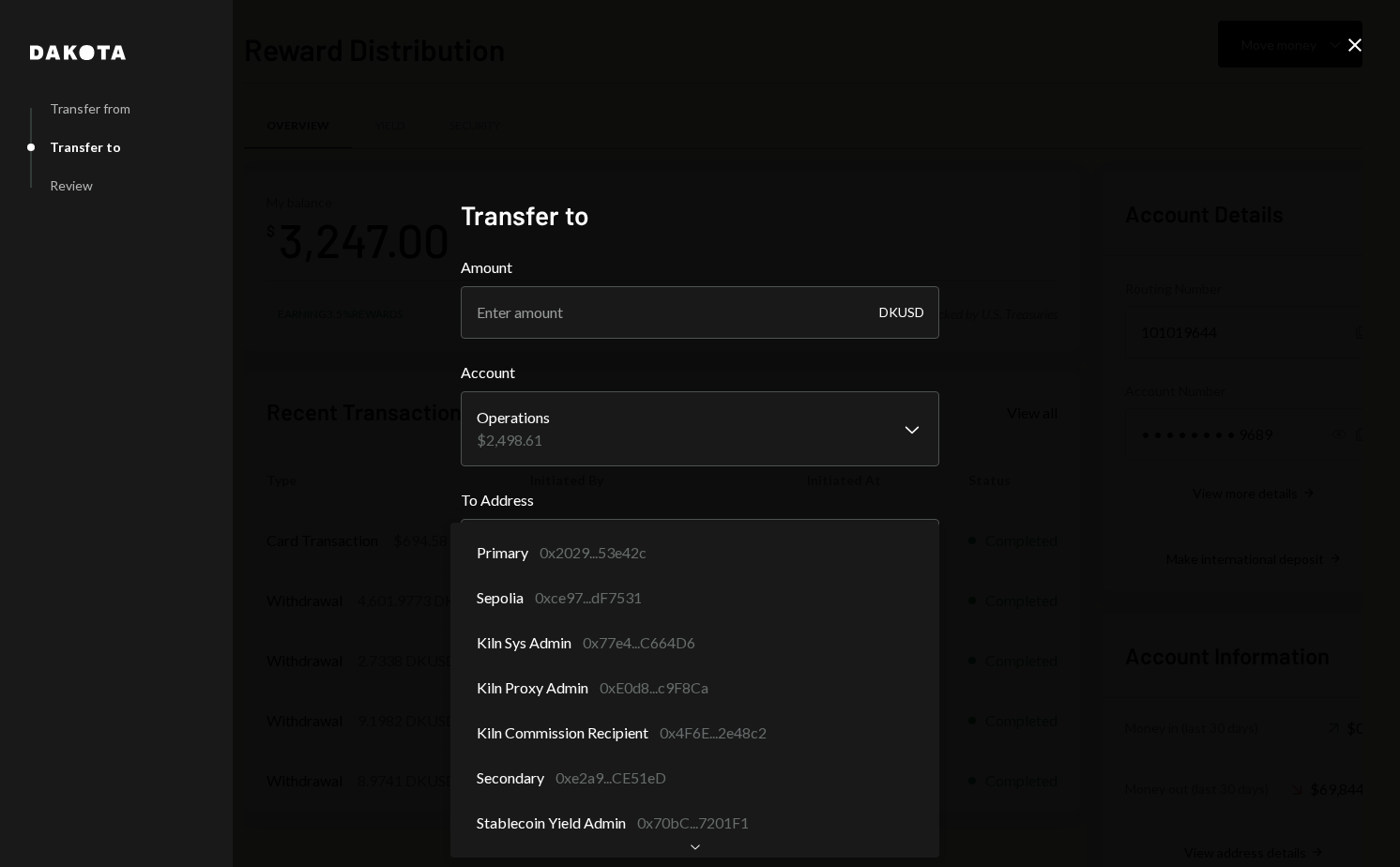 click on "D Dakota Treasury Caret Down Home Home Inbox Inbox Activities Transactions Accounts Accounts Caret Down Reward Distribution $3,247.00 Operations $2,498.60 QA Account $240.73 Cards $9,418.30 Dollar Rewards User Recipients Team Team Reward Distribution Move money Caret Down Overview Yield Security My balance $ 3,247.00 Earning  3.5%  Rewards Deposits backed by U.S. Treasuries Recent Transactions View all Type Initiated By Initiated At Status Card Transaction $694.58 Kiln Coworking - [PERSON_NAME] [DATE] 8:13 AM Completed Withdrawal 4,601.9773  DKUSD [PERSON_NAME] [DATE] 12:33 PM Completed Withdrawal 2.7338  DKUSD [PERSON_NAME] [DATE] 12:33 PM Completed Withdrawal 9.1982  DKUSD [PERSON_NAME] [DATE] 12:33 PM Completed Withdrawal 8.9741  DKUSD [PERSON_NAME] [DATE] 12:32 PM Completed Account Details Routing Number [FINANCIAL_ID] Copy Account Number • • • • • • • •  9689 Show Copy View more details Right Arrow Make international deposit Right Arrow Account Information Money in (last 30 days) Up Right Arrow $0.00 Dakota" at bounding box center [700, 434] 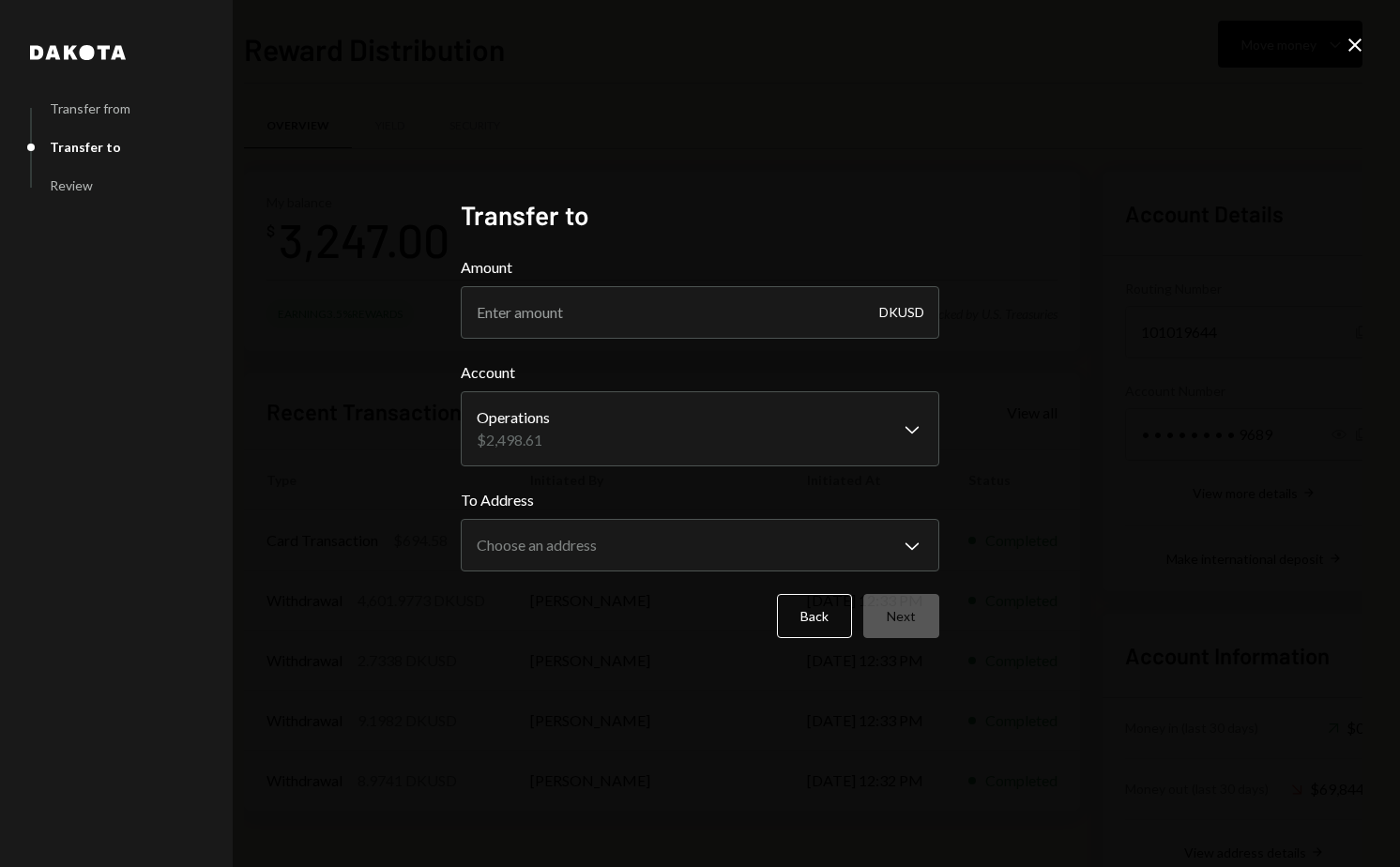 click on "**********" at bounding box center [700, 434] 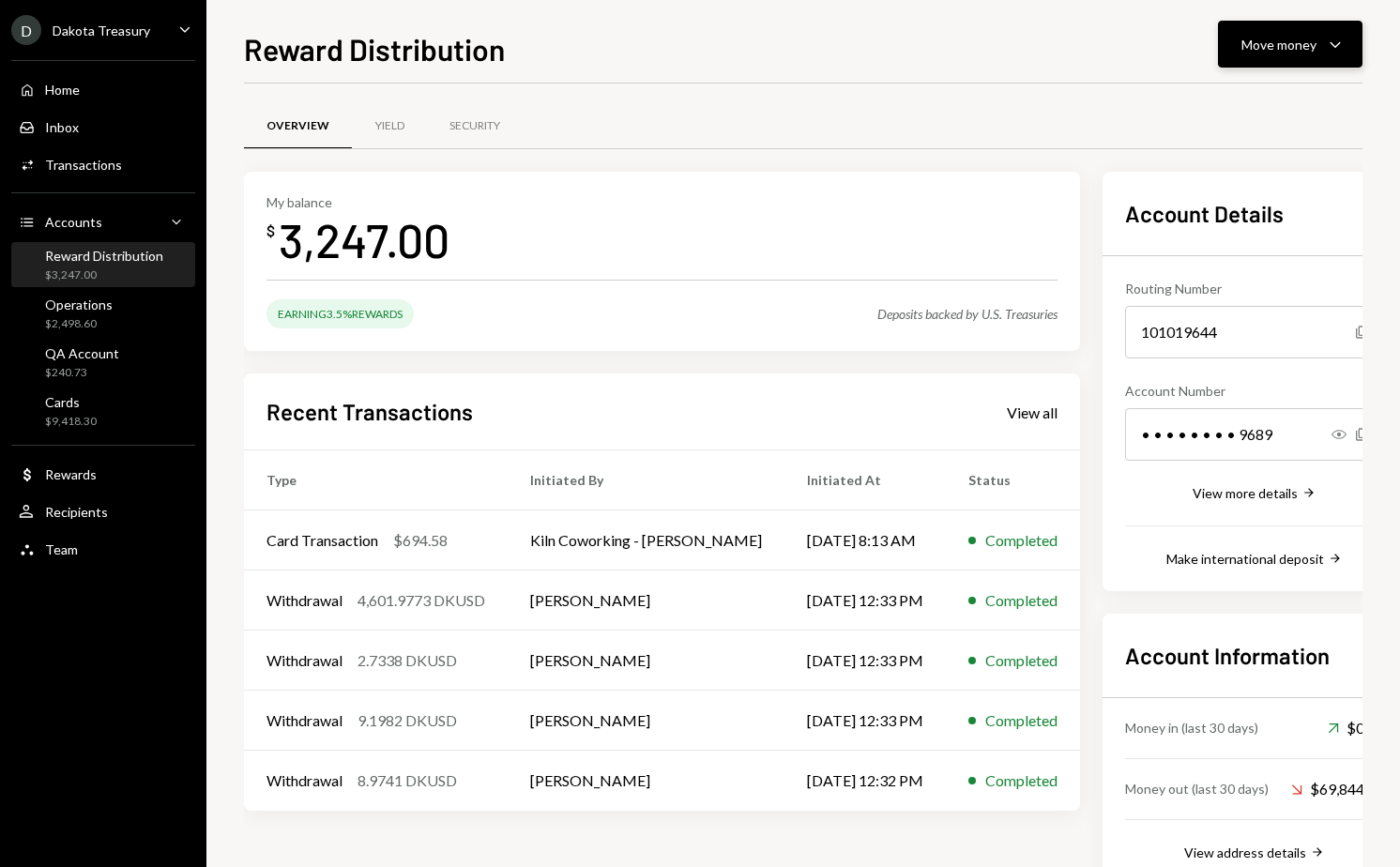 click on "Move money" at bounding box center (1279, 44) 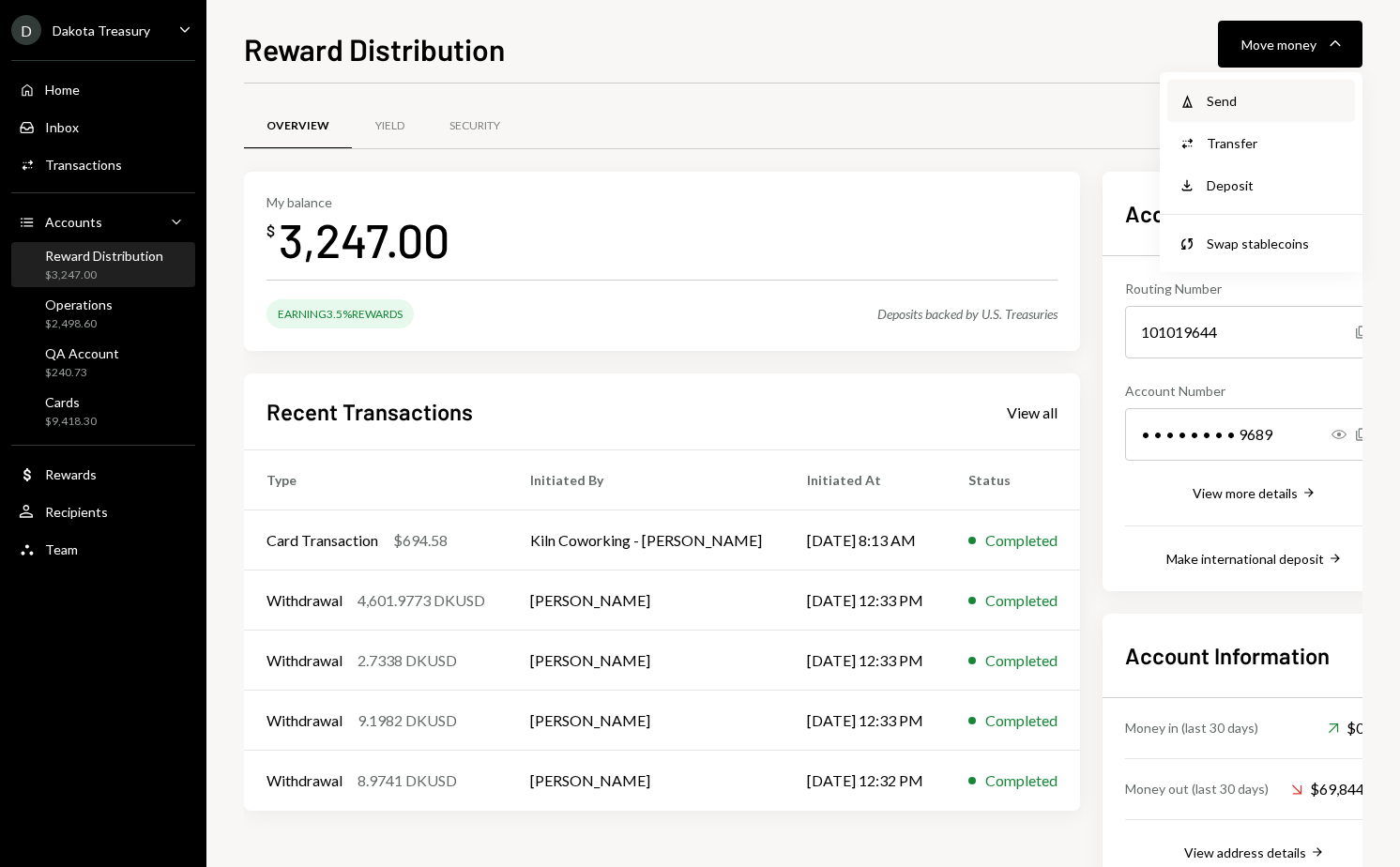 click on "Withdraw Send" at bounding box center (1261, 100) 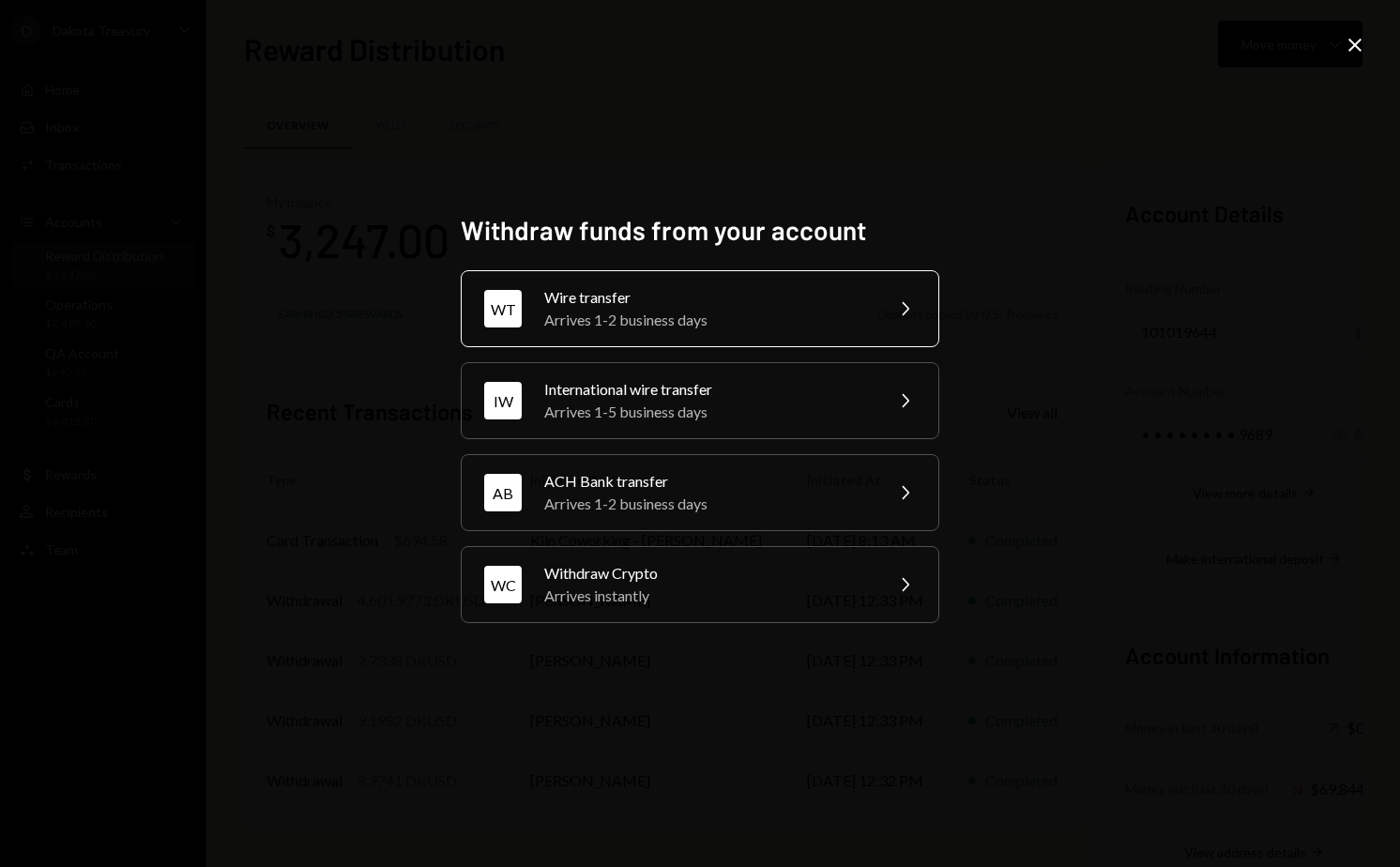 click on "Wire transfer" at bounding box center (708, 297) 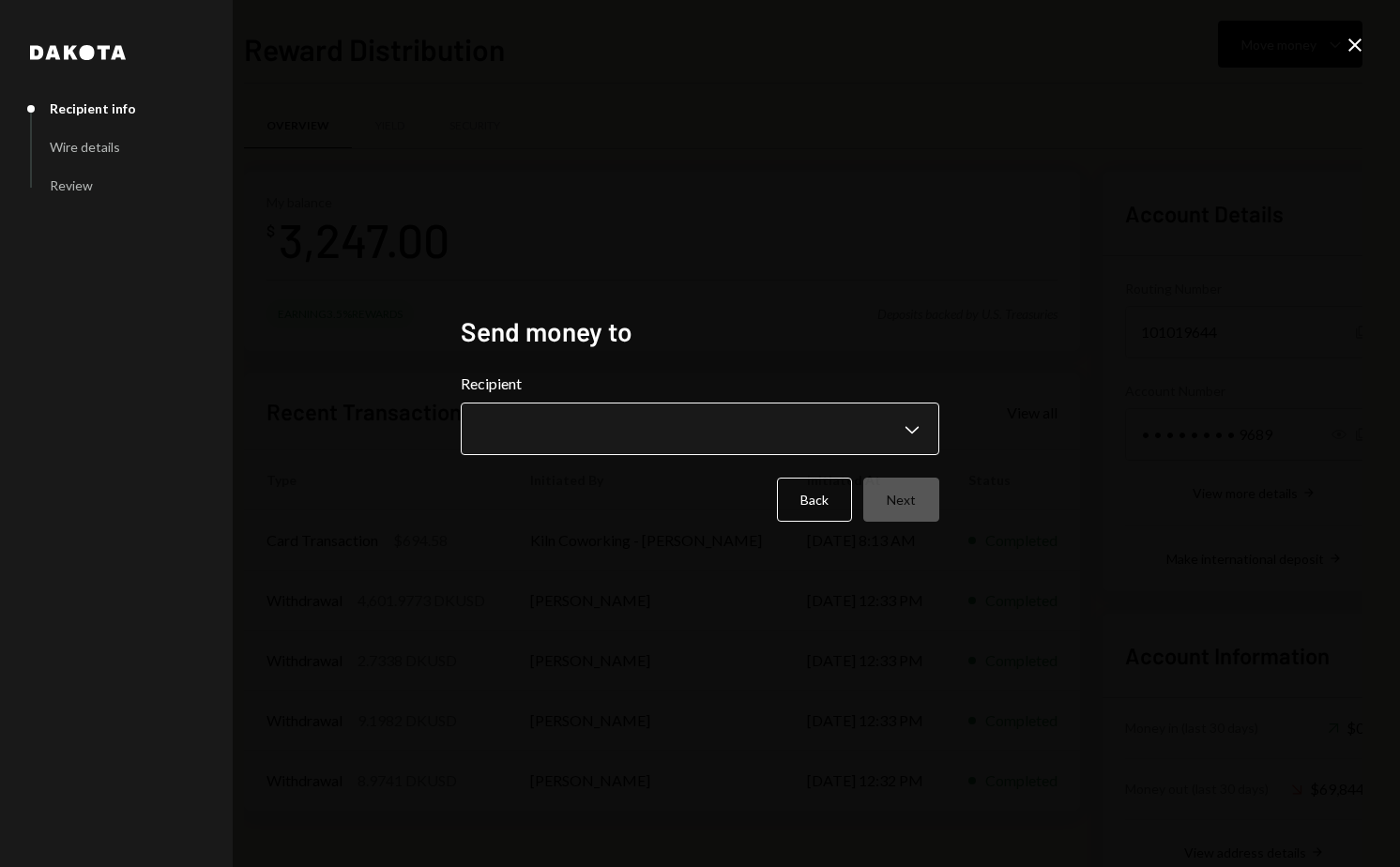 click on "D Dakota Treasury Caret Down Home Home Inbox Inbox Activities Transactions Accounts Accounts Caret Down Reward Distribution $3,247.00 Operations $2,498.60 QA Account $240.73 Cards $9,418.30 Dollar Rewards User Recipients Team Team Reward Distribution Move money Caret Down Overview Yield Security My balance $ 3,247.00 Earning  3.5%  Rewards Deposits backed by U.S. Treasuries Recent Transactions View all Type Initiated By Initiated At Status Card Transaction $694.58 Kiln Coworking - [PERSON_NAME] [DATE] 8:13 AM Completed Withdrawal 4,601.9773  DKUSD [PERSON_NAME] [DATE] 12:33 PM Completed Withdrawal 2.7338  DKUSD [PERSON_NAME] [DATE] 12:33 PM Completed Withdrawal 9.1982  DKUSD [PERSON_NAME] [DATE] 12:33 PM Completed Withdrawal 8.9741  DKUSD [PERSON_NAME] [DATE] 12:32 PM Completed Account Details Routing Number [FINANCIAL_ID] Copy Account Number • • • • • • • •  9689 Show Copy View more details Right Arrow Make international deposit Right Arrow Account Information Money in (last 30 days) Up Right Arrow $0.00 Dakota" at bounding box center (700, 434) 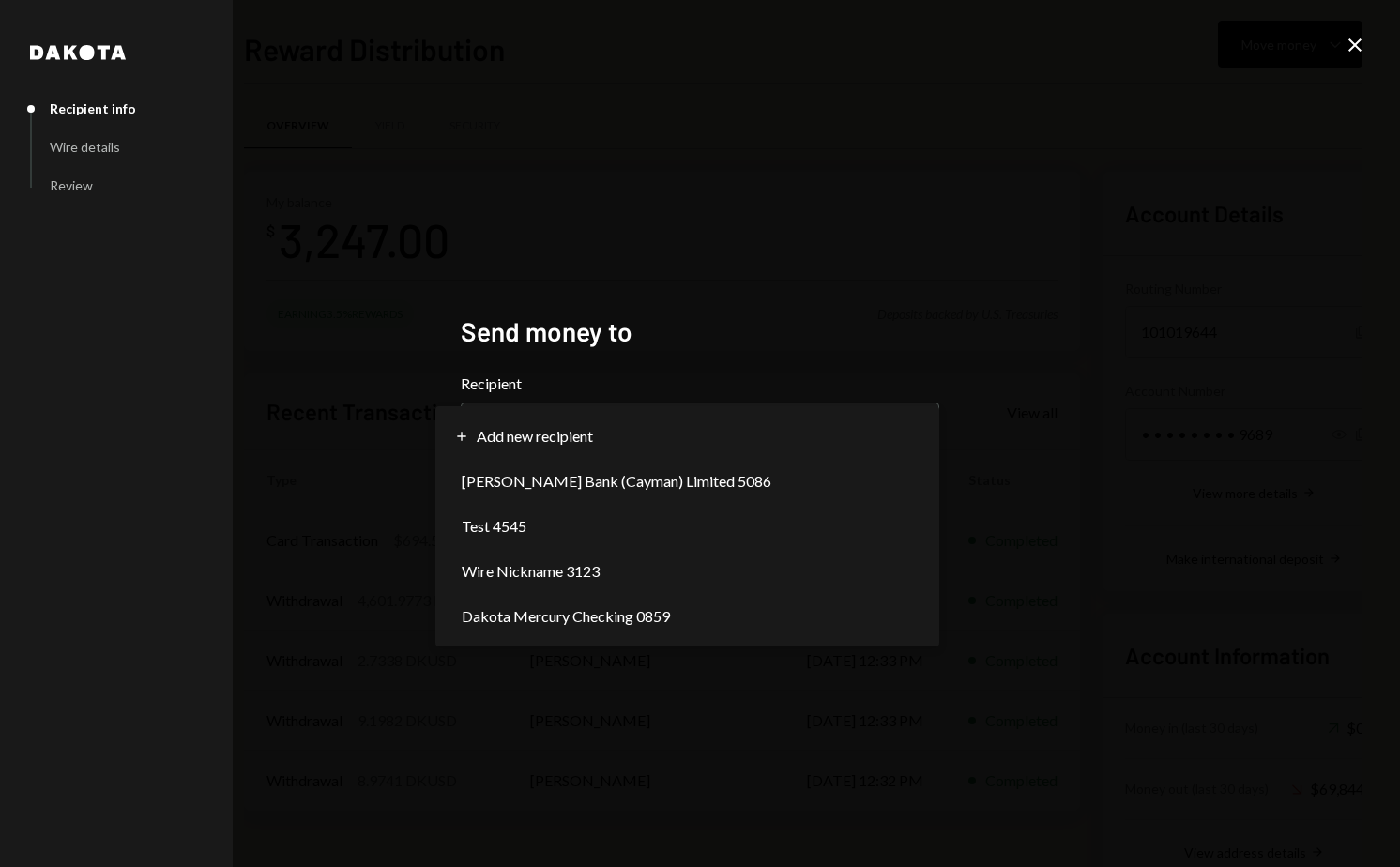 click on "D Dakota Treasury Caret Down Home Home Inbox Inbox Activities Transactions Accounts Accounts Caret Down Reward Distribution $3,247.00 Operations $2,498.60 QA Account $240.73 Cards $9,418.30 Dollar Rewards User Recipients Team Team Reward Distribution Move money Caret Down Overview Yield Security My balance $ 3,247.00 Earning  3.5%  Rewards Deposits backed by U.S. Treasuries Recent Transactions View all Type Initiated By Initiated At Status Card Transaction $694.58 Kiln Coworking - [PERSON_NAME] [DATE] 8:13 AM Completed Withdrawal 4,601.9773  DKUSD [PERSON_NAME] [DATE] 12:33 PM Completed Withdrawal 2.7338  DKUSD [PERSON_NAME] [DATE] 12:33 PM Completed Withdrawal 9.1982  DKUSD [PERSON_NAME] [DATE] 12:33 PM Completed Withdrawal 8.9741  DKUSD [PERSON_NAME] [DATE] 12:32 PM Completed Account Details Routing Number [FINANCIAL_ID] Copy Account Number • • • • • • • •  9689 Show Copy View more details Right Arrow Make international deposit Right Arrow Account Information Money in (last 30 days) Up Right Arrow $0.00 Dakota" at bounding box center [700, 434] 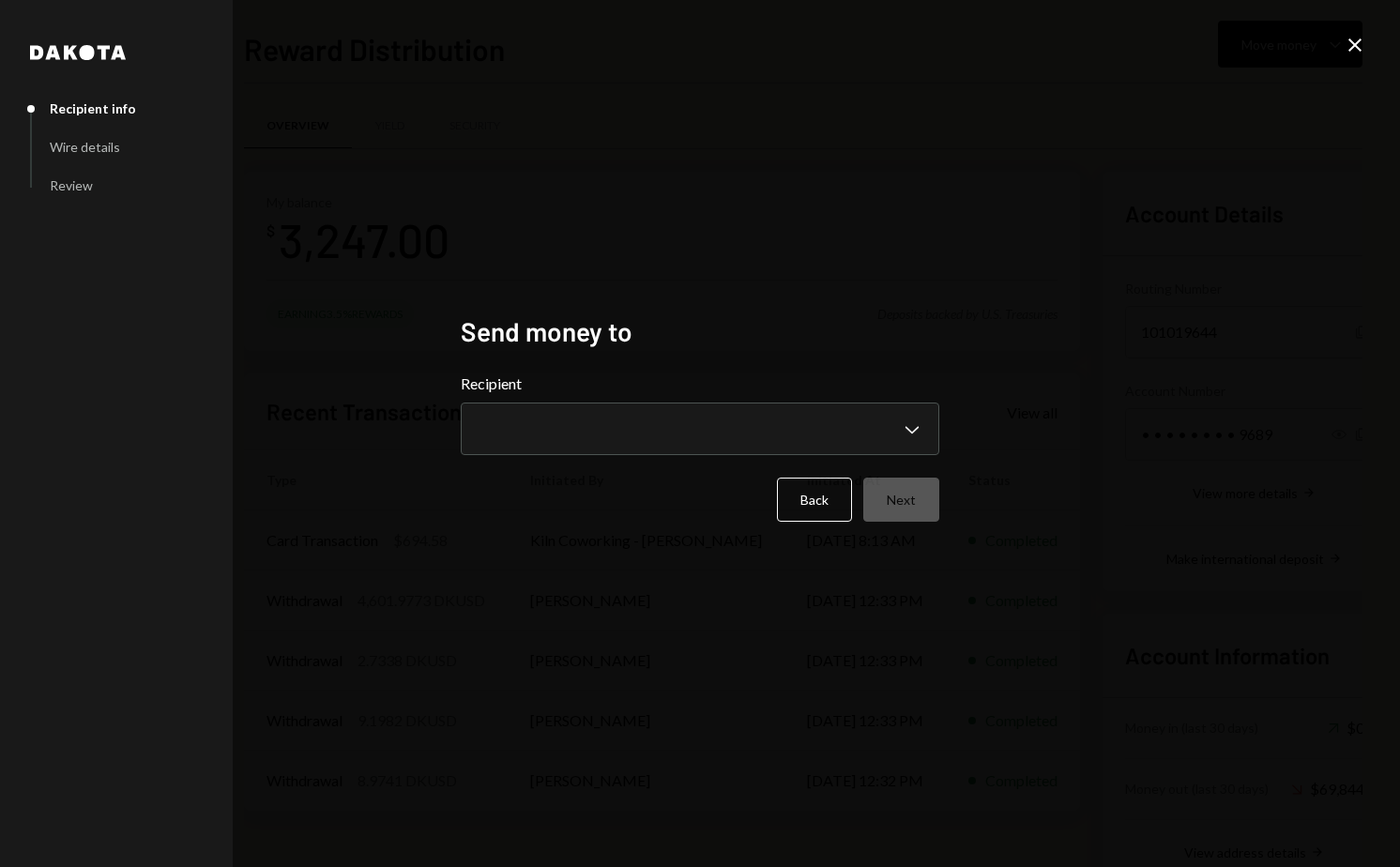 click on "**********" at bounding box center [700, 434] 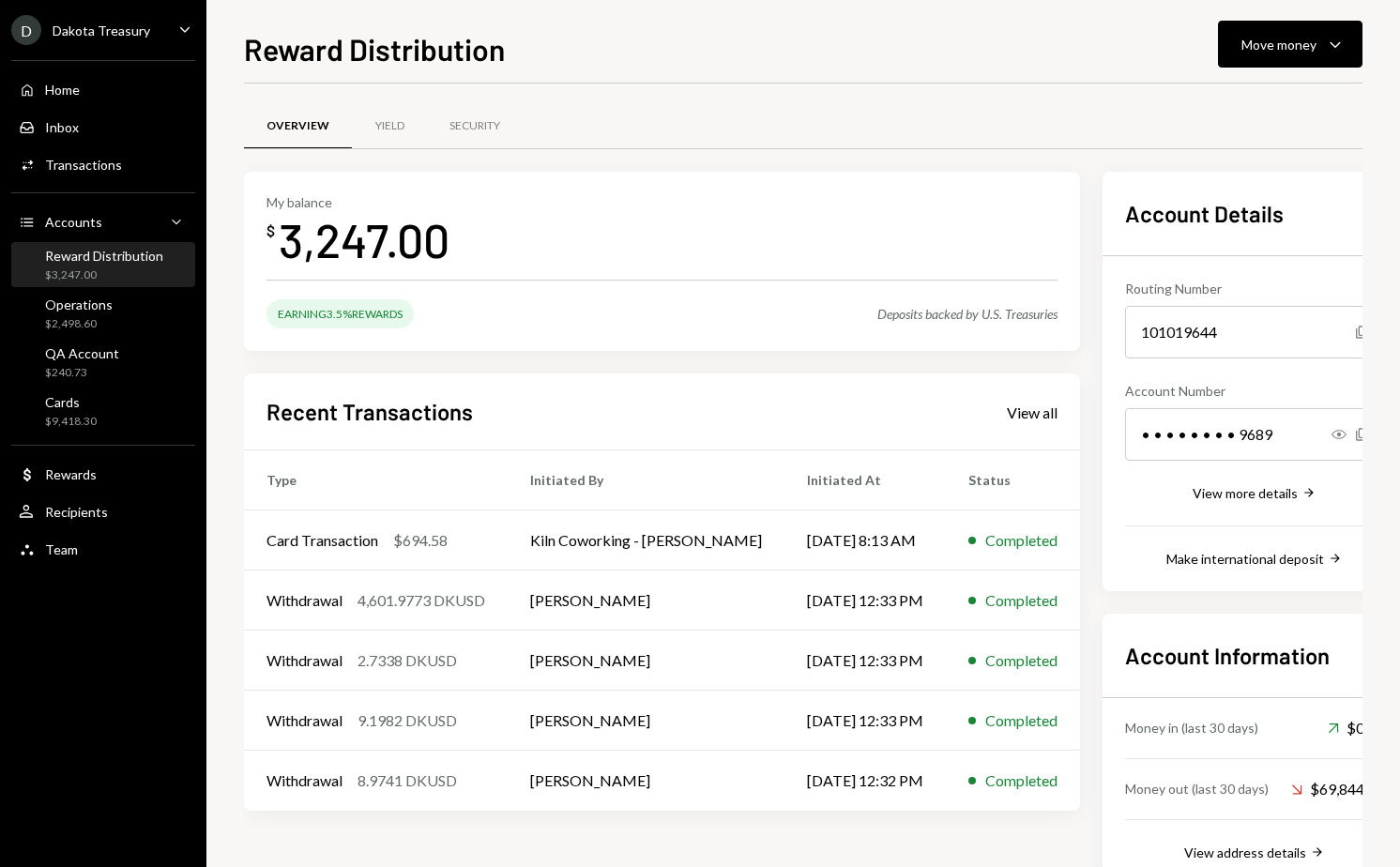 click on "My balance $ 3,247.00 Earning  3.5%  Rewards Deposits backed by U.S. Treasuries Recent Transactions View all Type Initiated By Initiated At Status Card Transaction $694.58 Kiln Coworking - [PERSON_NAME] [DATE] 8:13 AM Completed Withdrawal 4,601.9773  DKUSD [PERSON_NAME] [DATE] 12:33 PM Completed Withdrawal 2.7338  DKUSD [PERSON_NAME] [DATE] 12:33 PM Completed Withdrawal 9.1982  DKUSD [PERSON_NAME] [DATE] 12:33 PM Completed Withdrawal 8.9741  DKUSD [PERSON_NAME] [DATE] 12:32 PM Completed Account Details Routing Number [FINANCIAL_ID] Copy Account Number • • • • • • • •  9689 Show Copy View more details Right Arrow Make international deposit Right Arrow Account Information Money in (last 30 days) Up Right Arrow $0.00 Money out (last 30 days) Down Right Arrow $69,844.85 View address details Right Arrow" at bounding box center (803, 528) 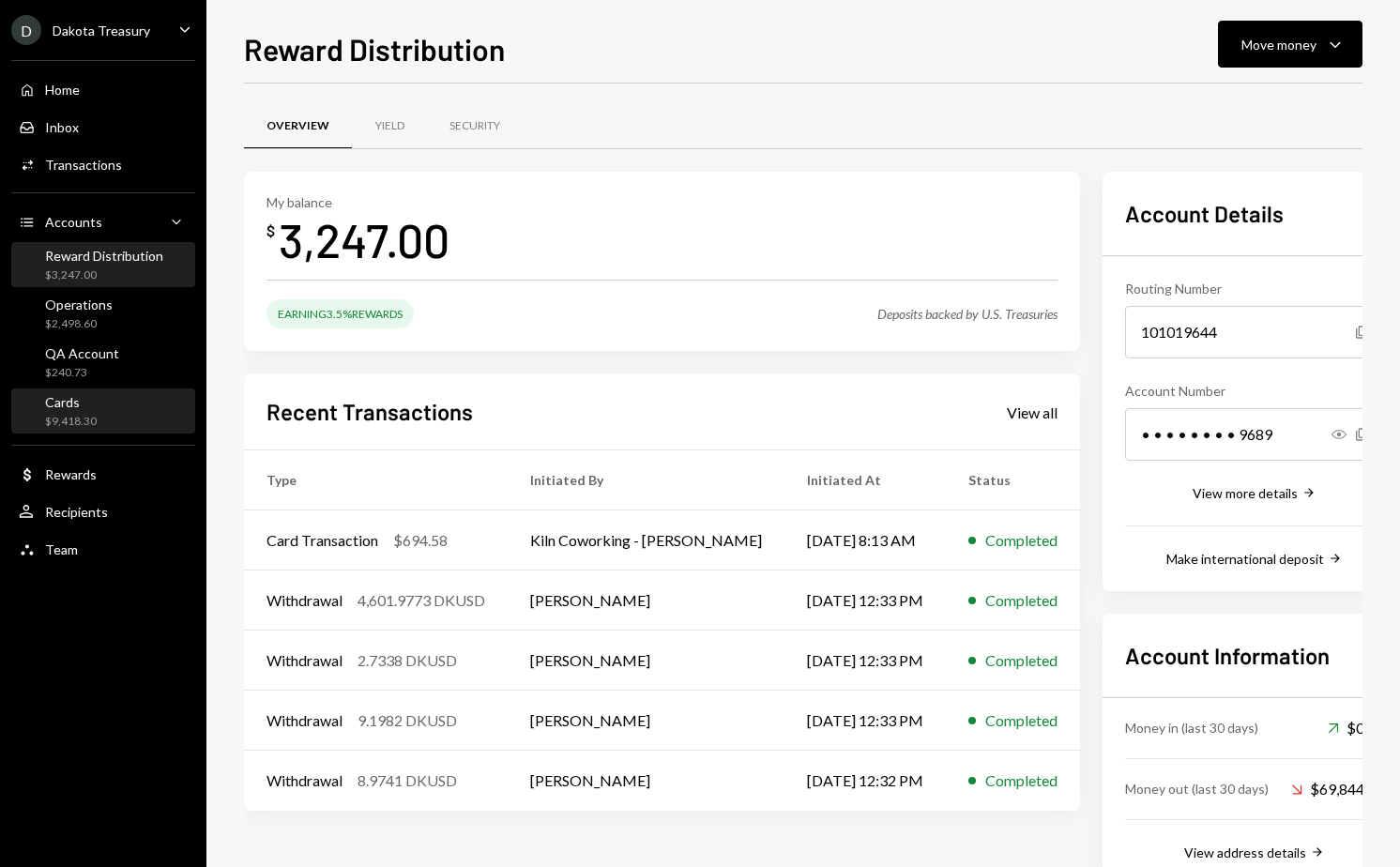 click on "Cards $9,418.30" at bounding box center (103, 412) 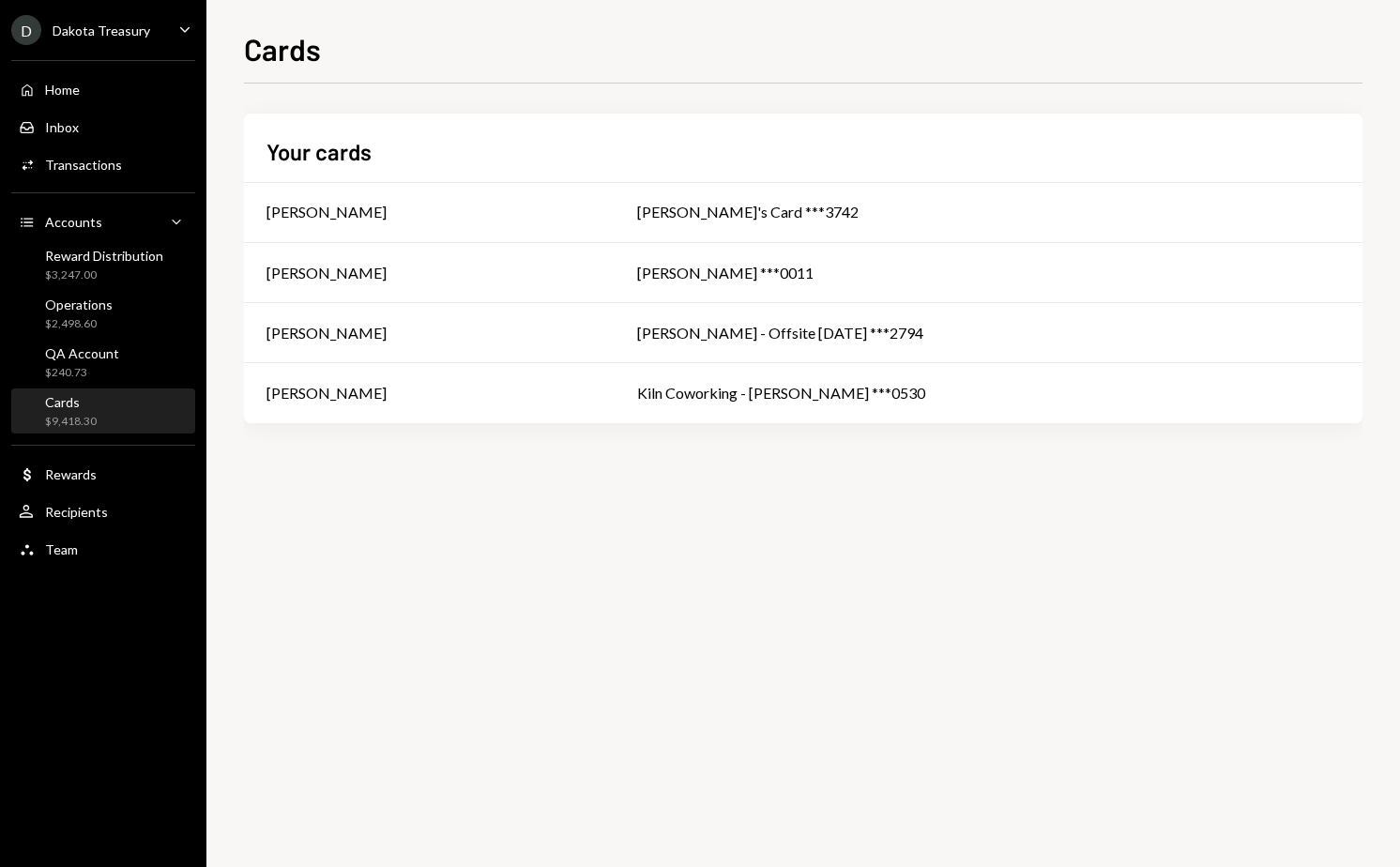 click on "Dakota Treasury" at bounding box center (101, 30) 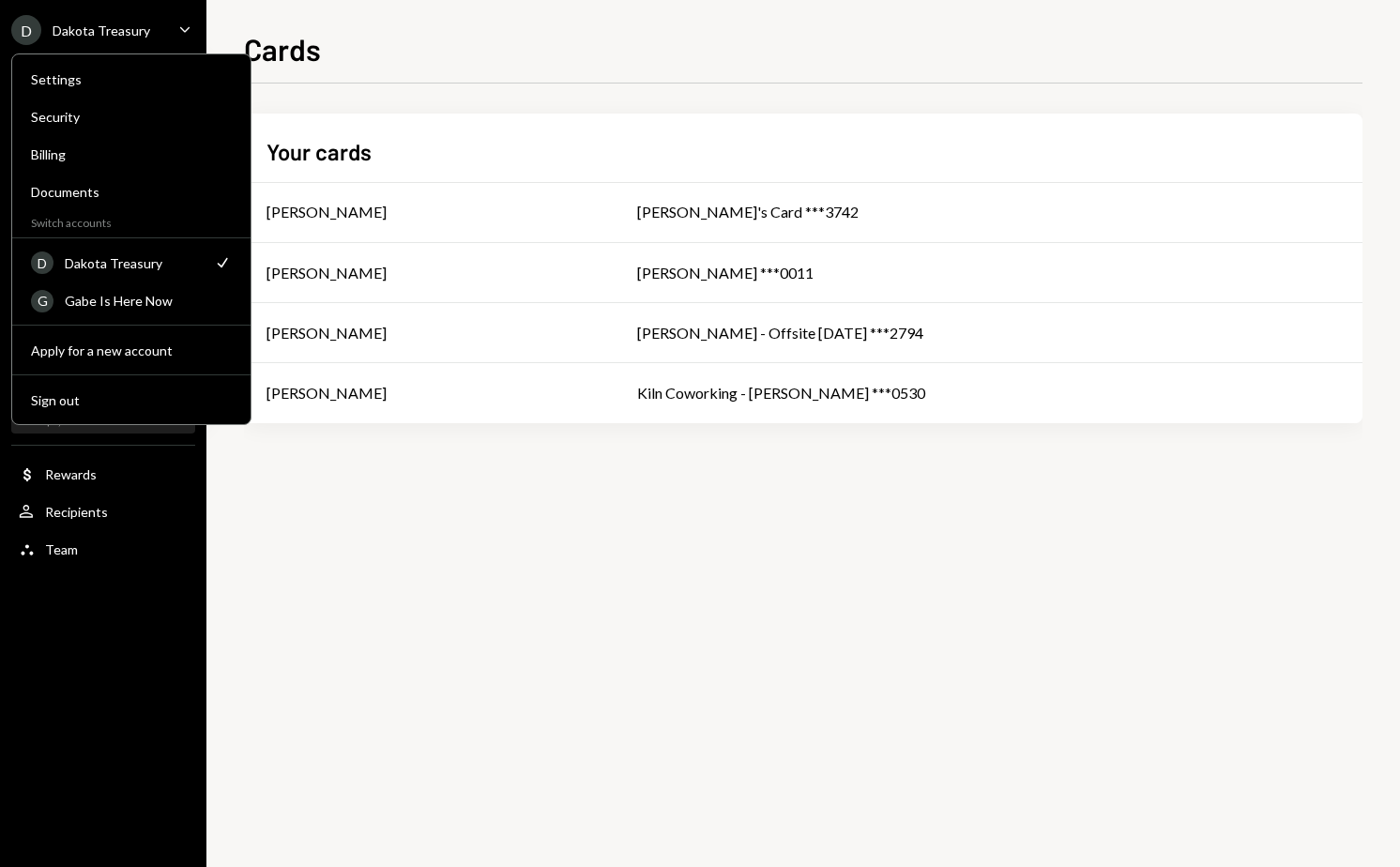 click on "Dakota Treasury" at bounding box center [101, 30] 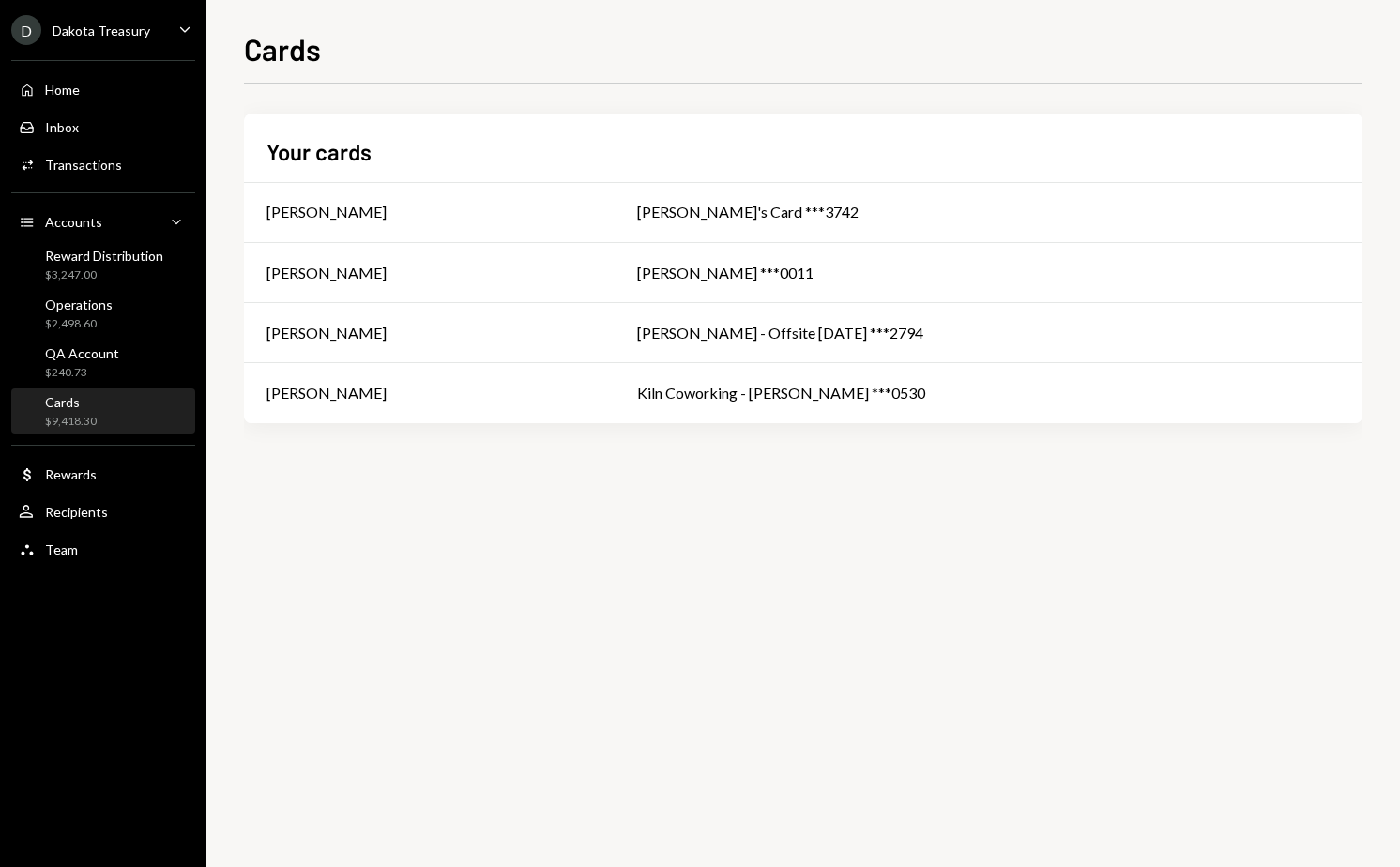 click on "Cards Your cards [PERSON_NAME]'s Card  ***3742 [PERSON_NAME] Train [PERSON_NAME]  ***0011 [PERSON_NAME] Train [PERSON_NAME] - Offsite [DATE]  ***2794 [PERSON_NAME] Kiln Coworking - [PERSON_NAME]  ***0530" at bounding box center [803, 434] 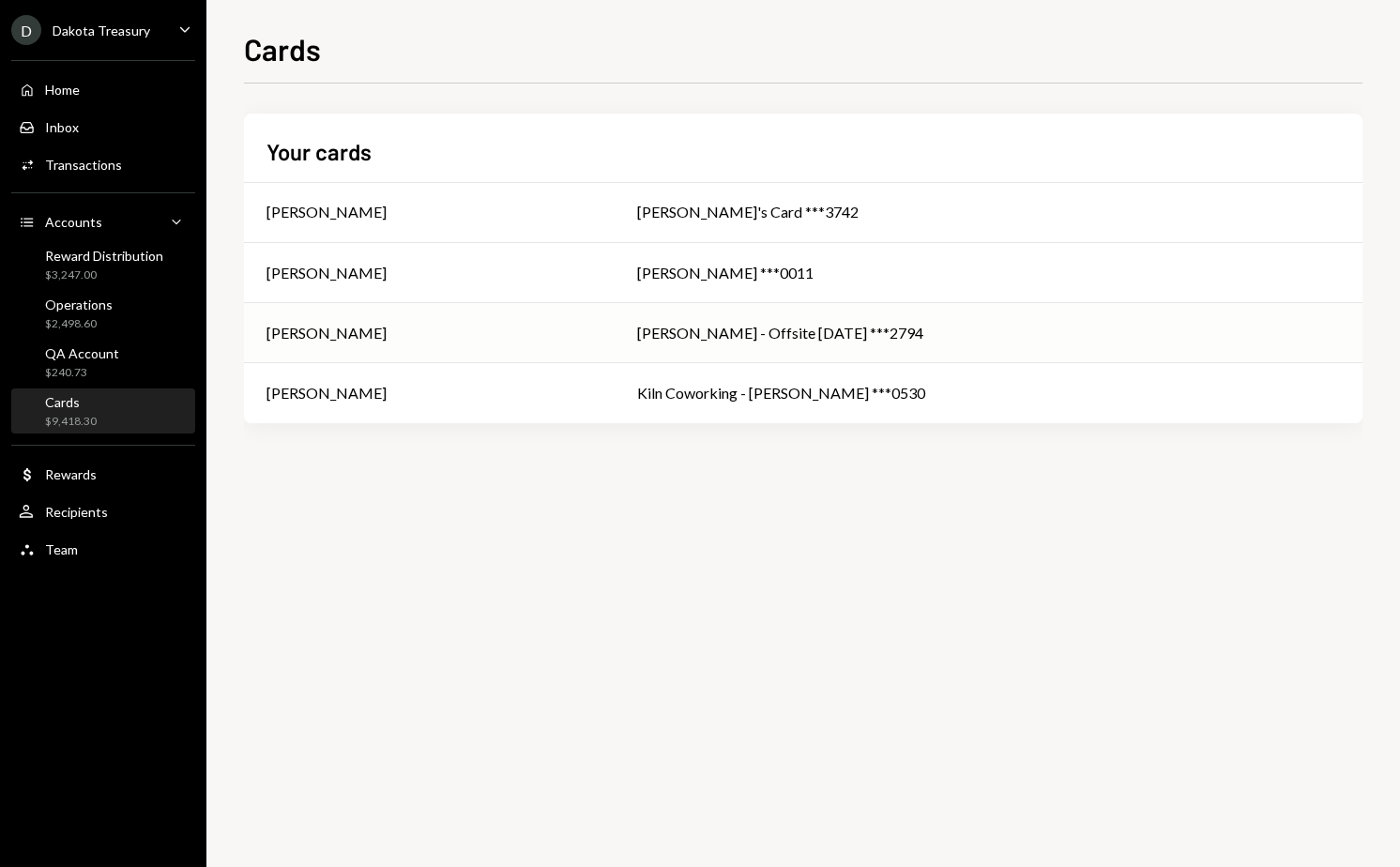 click on "[PERSON_NAME] - Offsite [DATE]  ***2794" at bounding box center (988, 333) 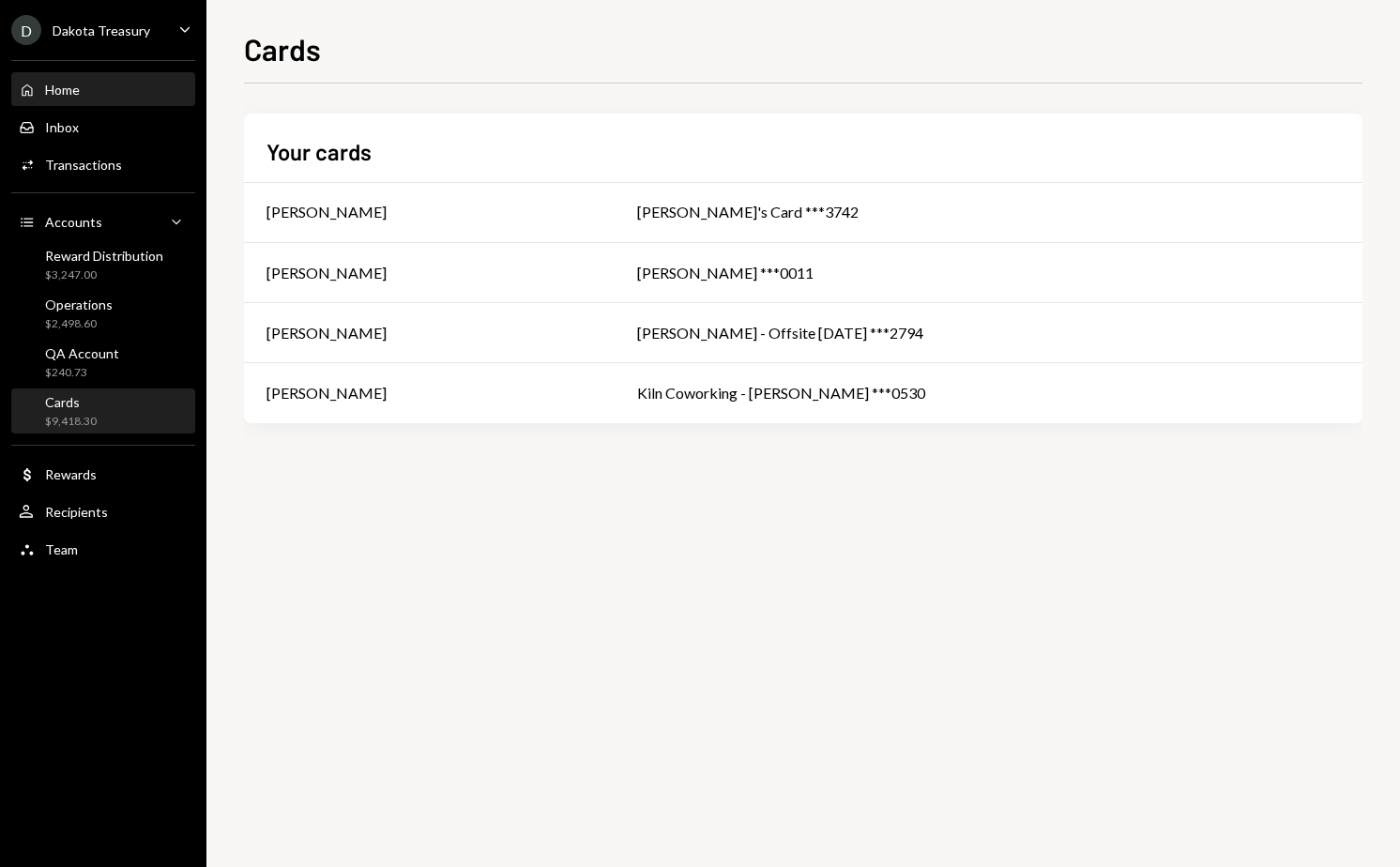 click on "Home Home" at bounding box center [103, 90] 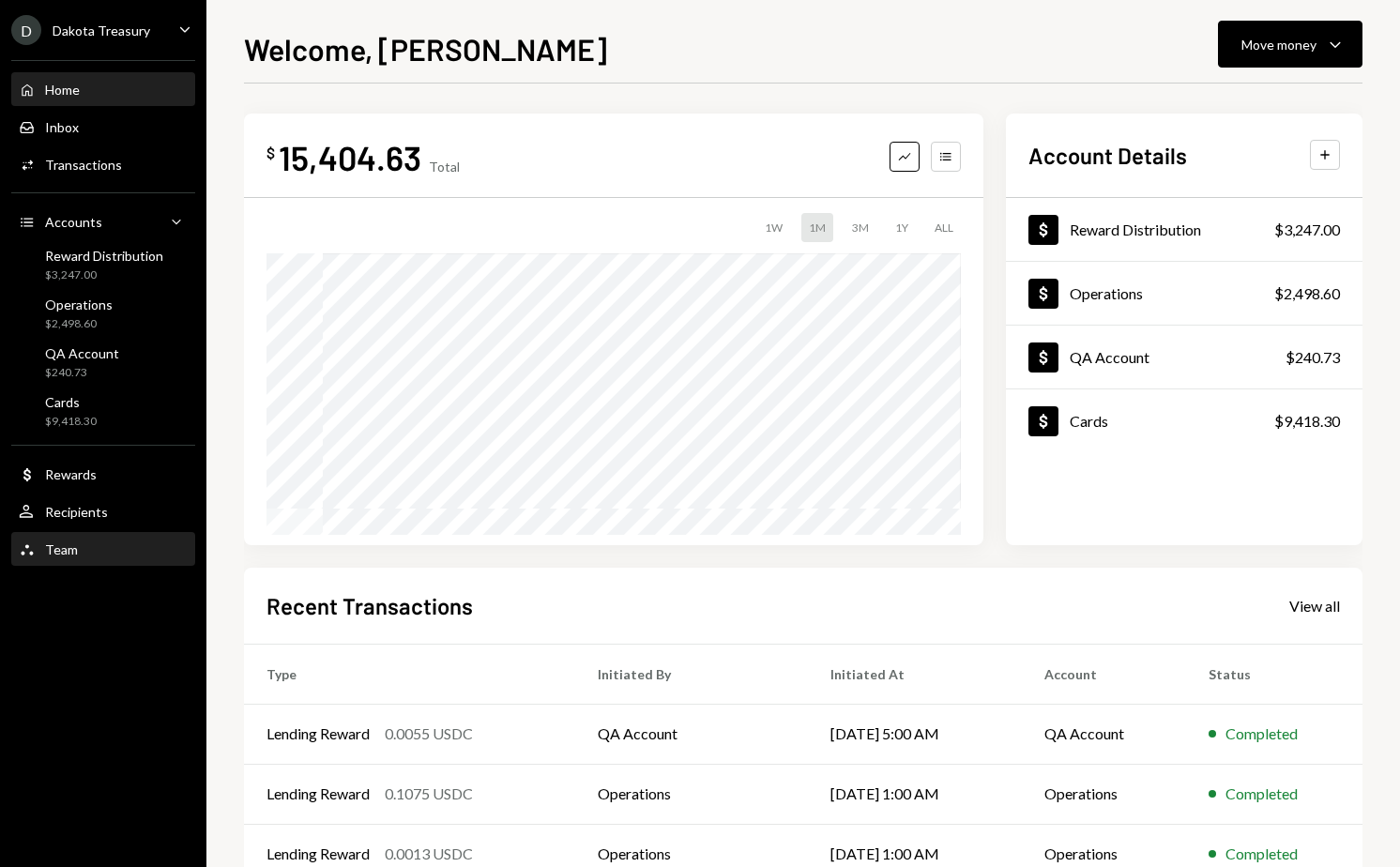 click on "Team Team" at bounding box center (103, 550) 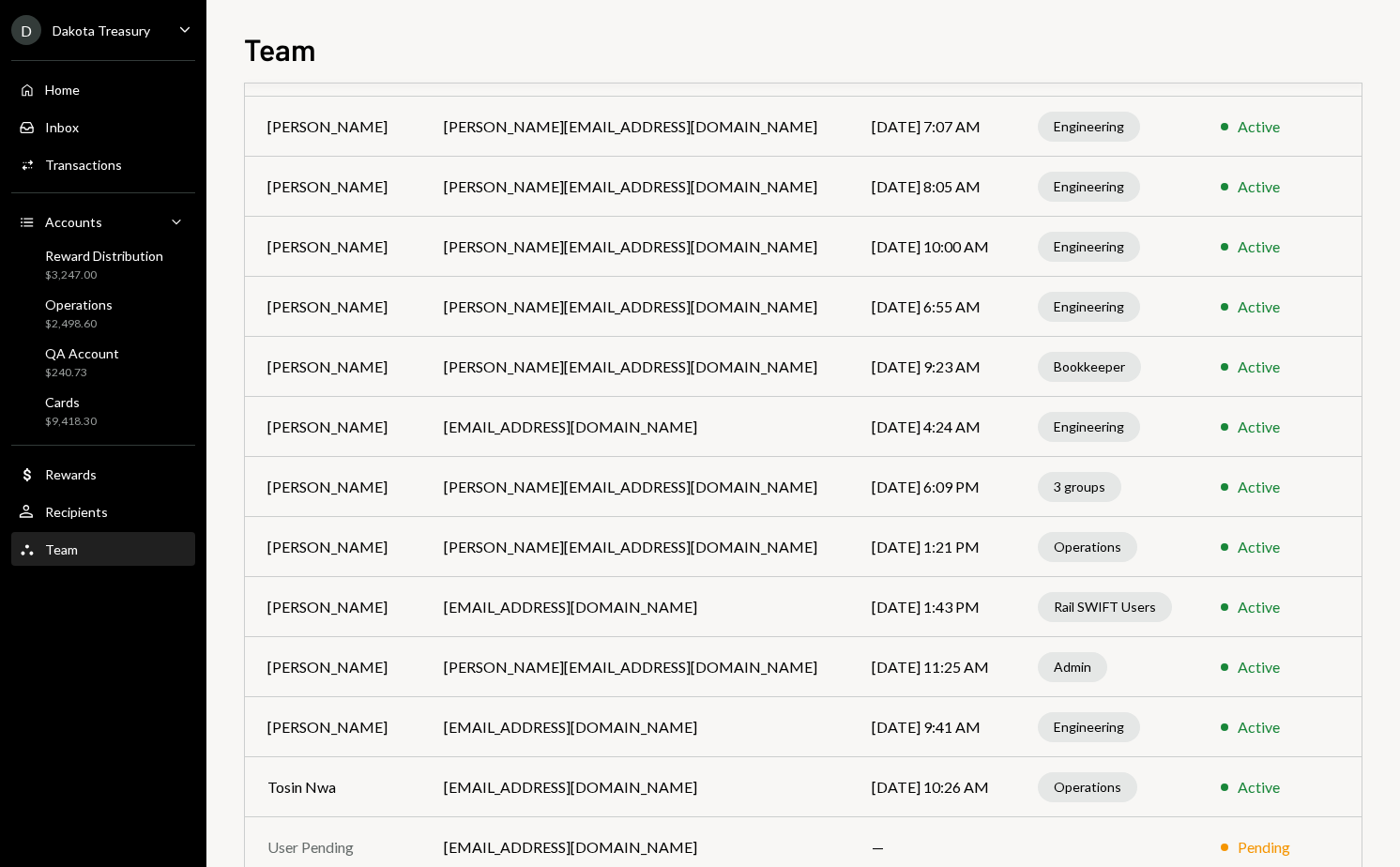 scroll, scrollTop: 605, scrollLeft: 0, axis: vertical 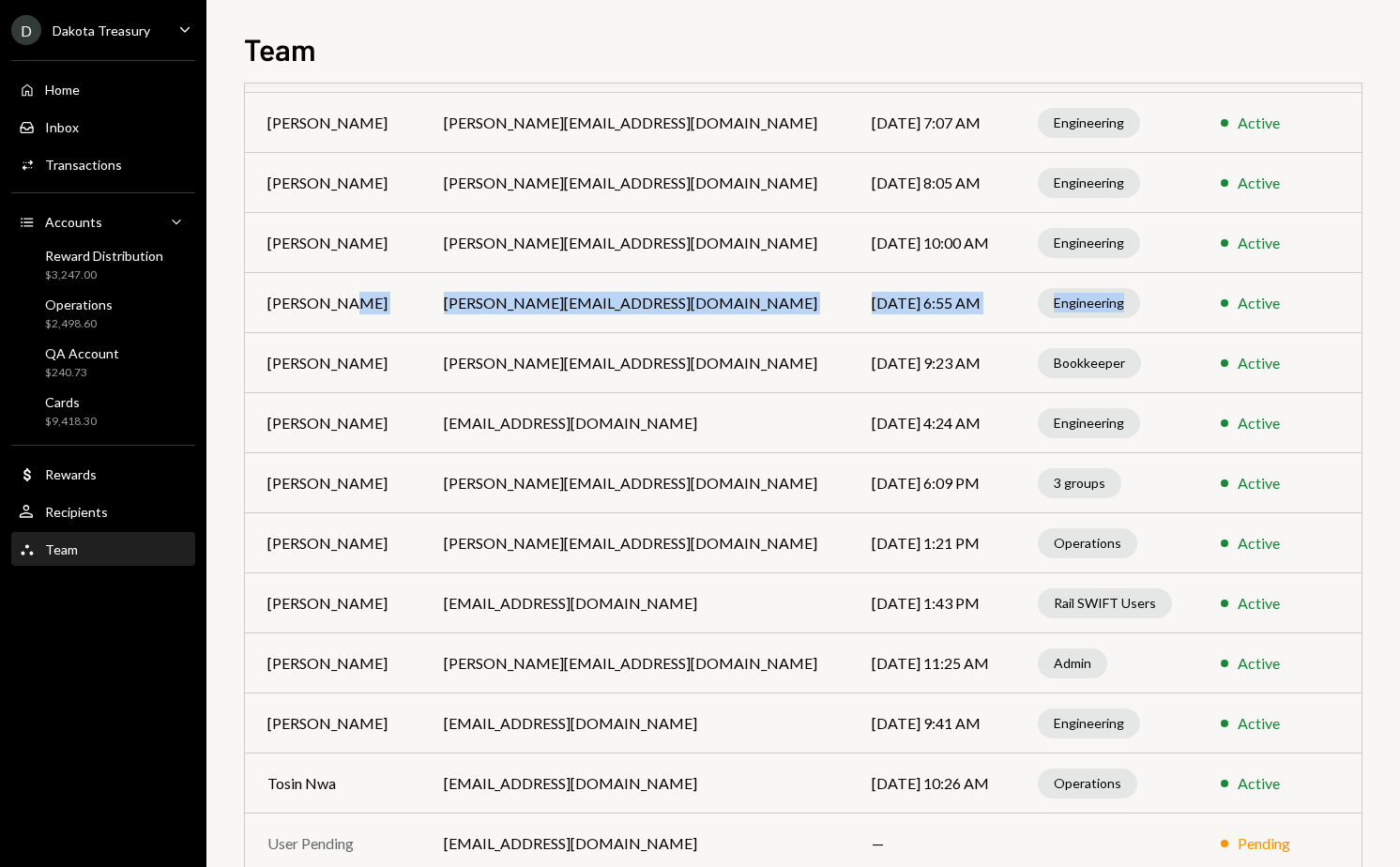 drag, startPoint x: 1154, startPoint y: 297, endPoint x: 337, endPoint y: 308, distance: 817.07405 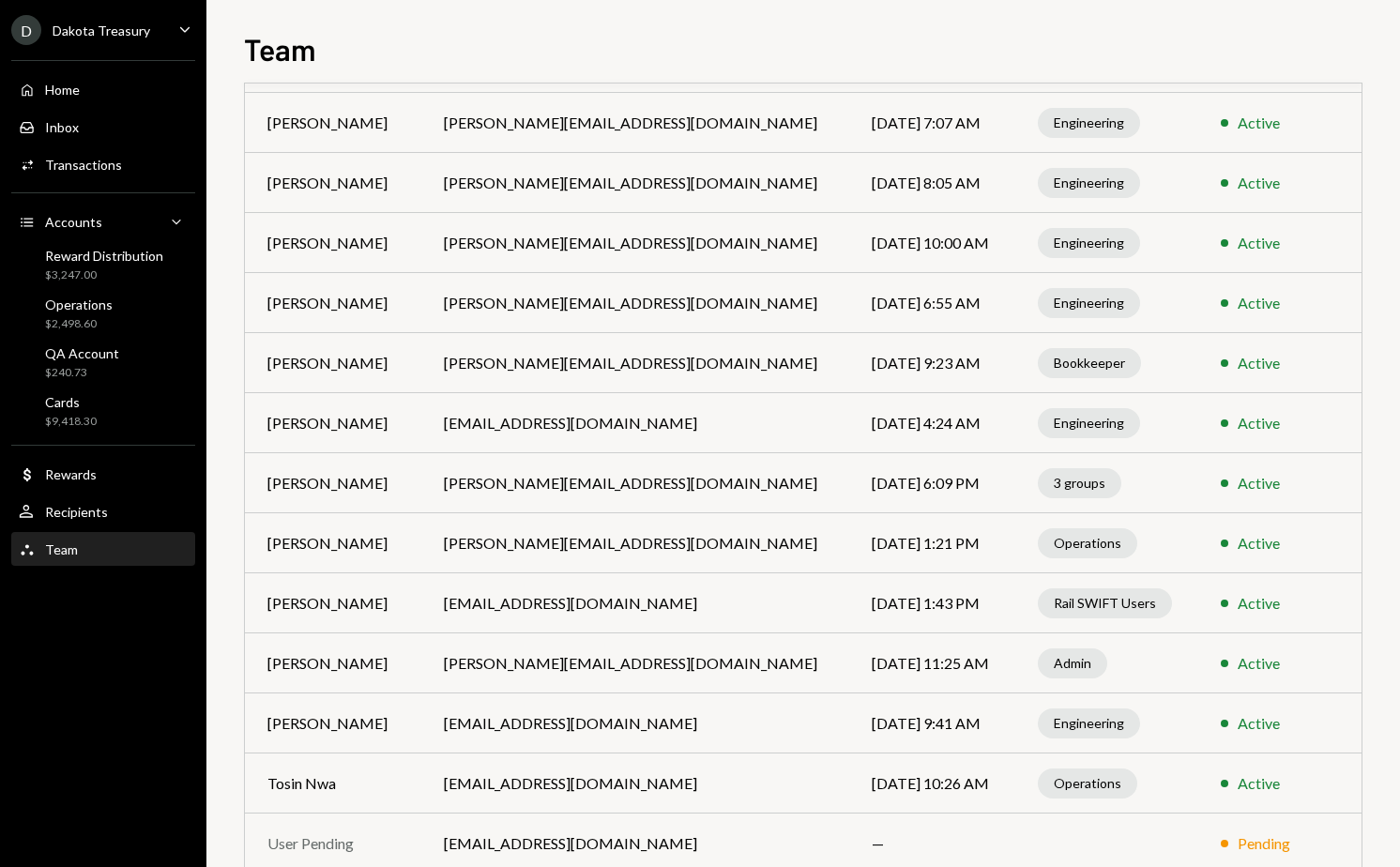 click on "[PERSON_NAME]" at bounding box center (333, 303) 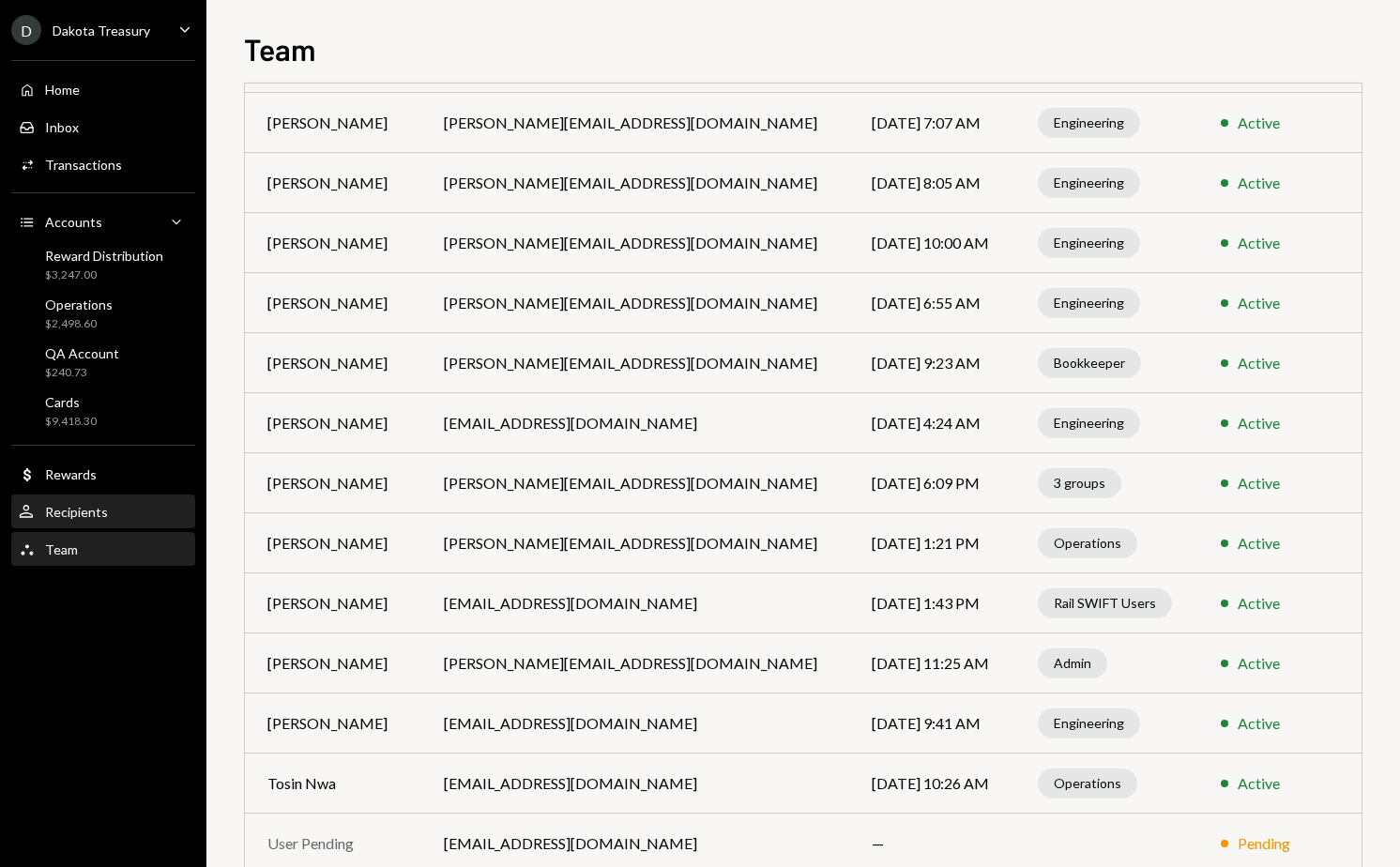 click on "User Recipients" at bounding box center [103, 512] 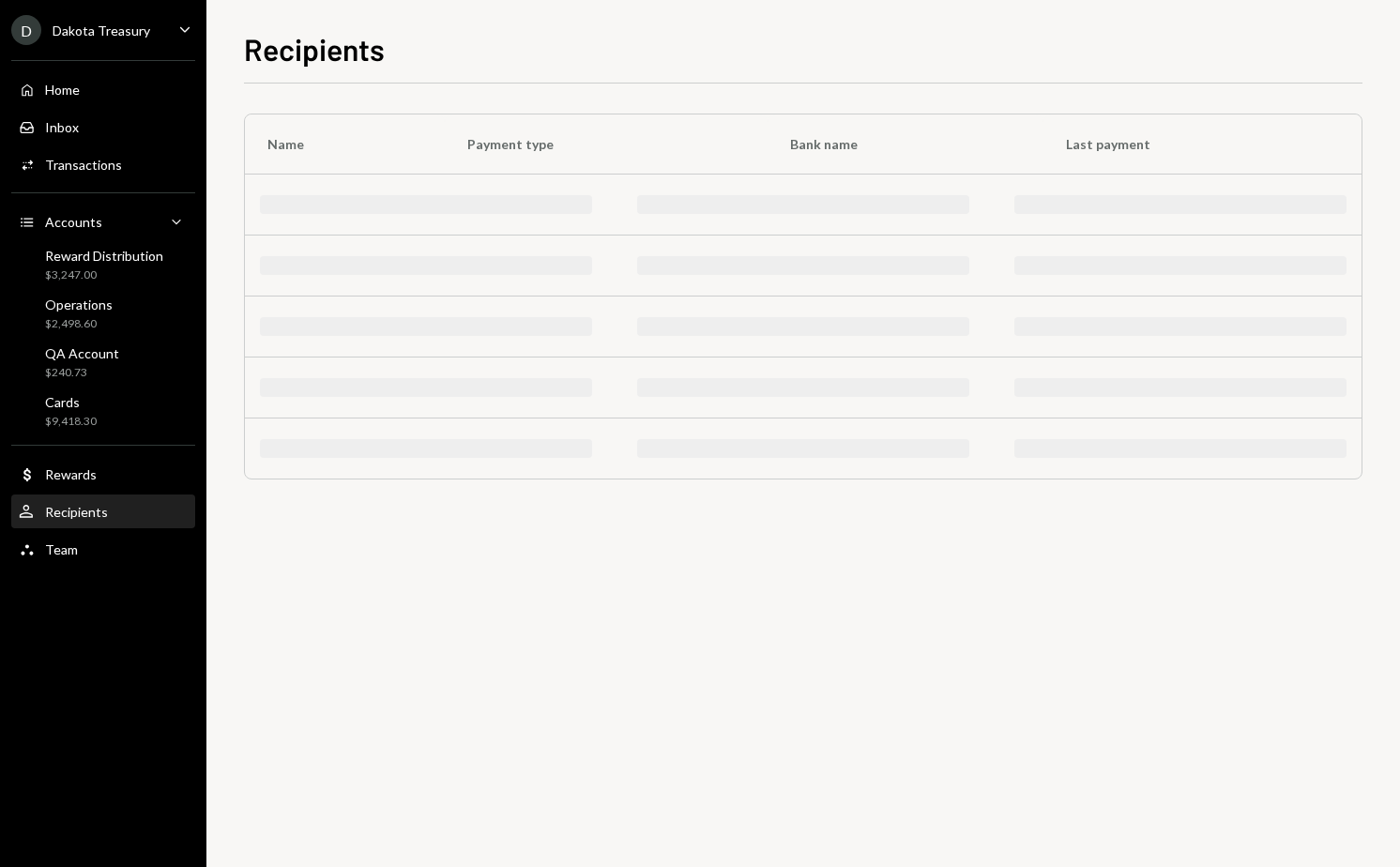 click on "Recipients Name Payment type Bank name Last payment" at bounding box center [803, 434] 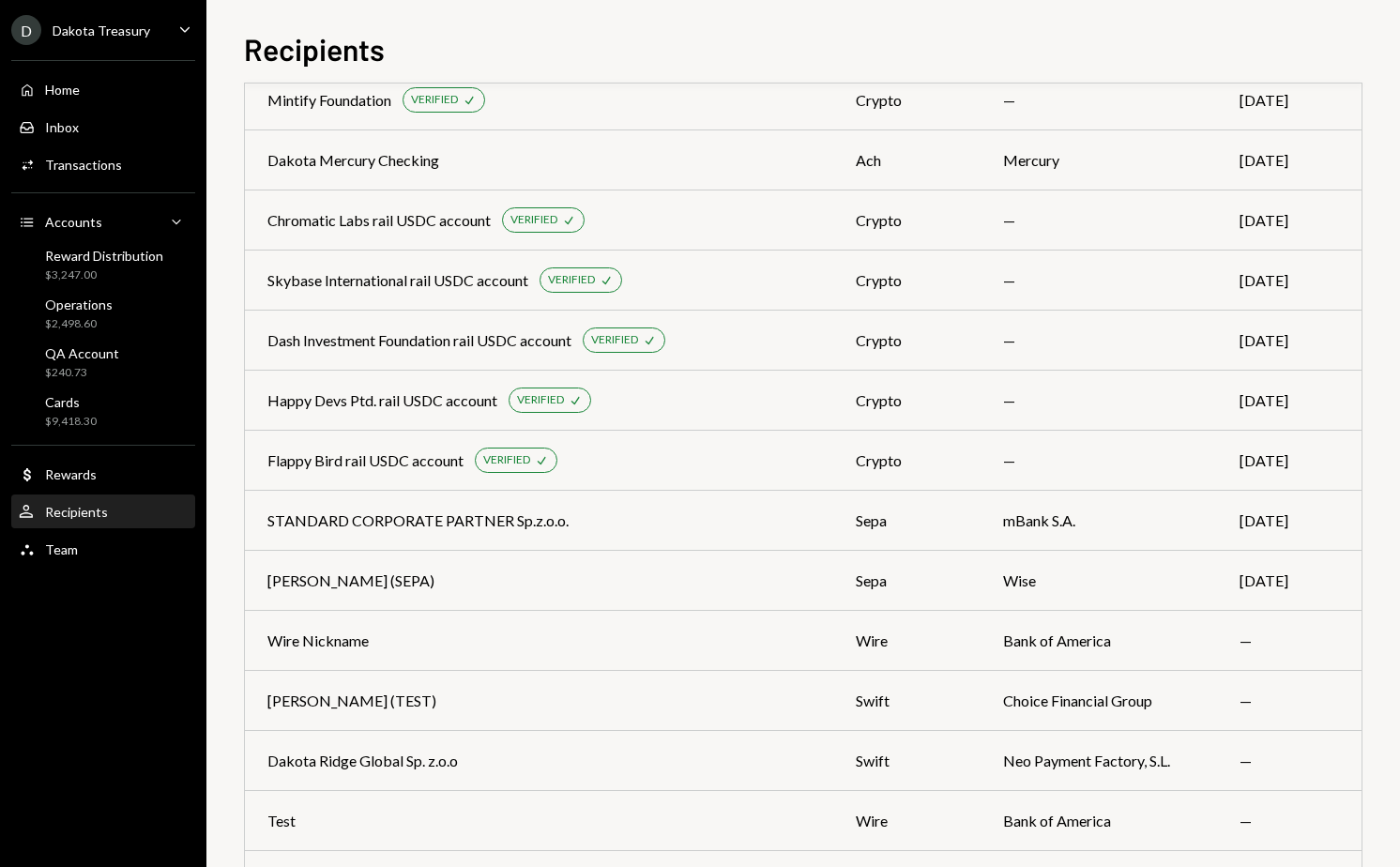 scroll, scrollTop: 1687, scrollLeft: 0, axis: vertical 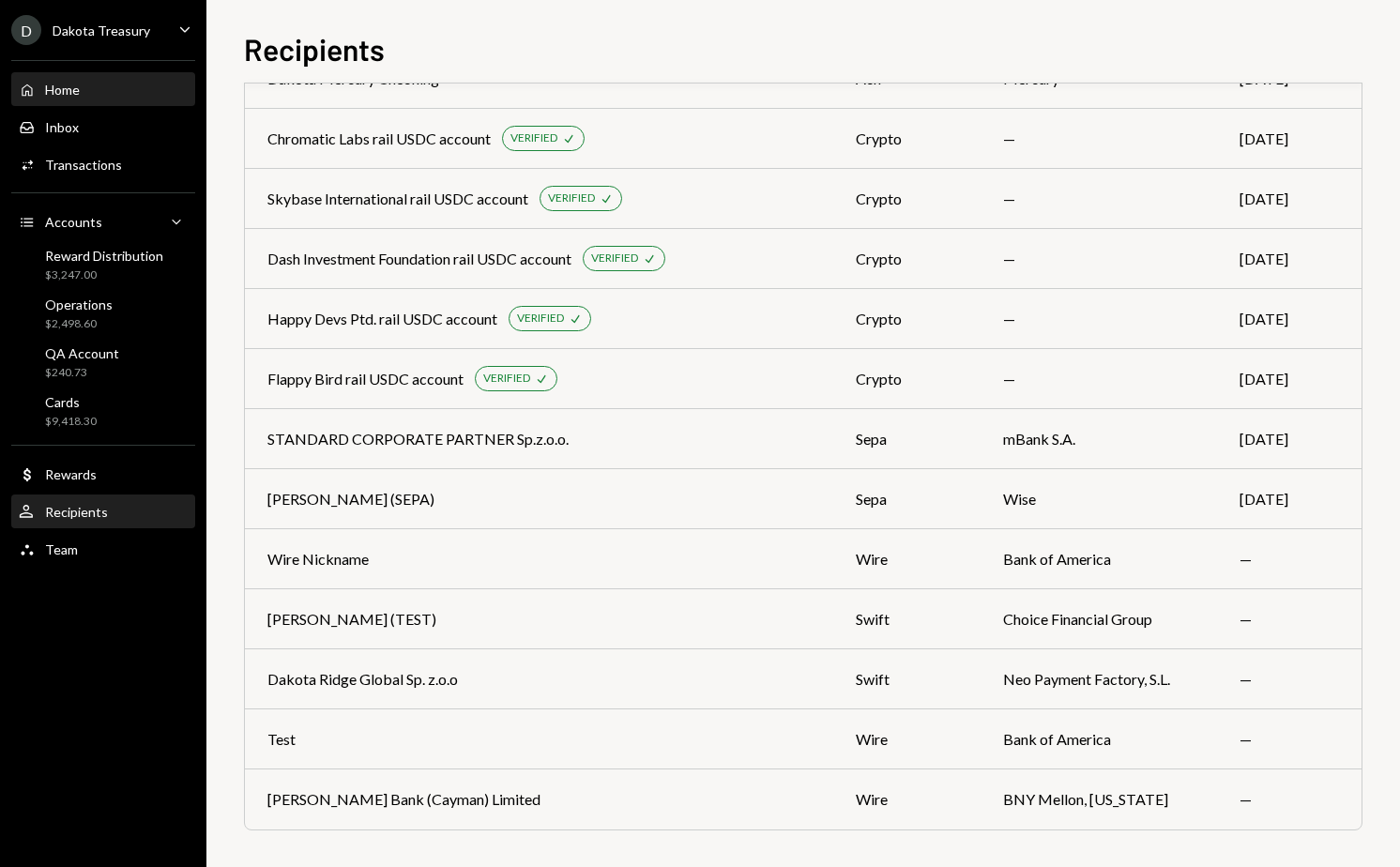 click on "Home Home" at bounding box center (103, 90) 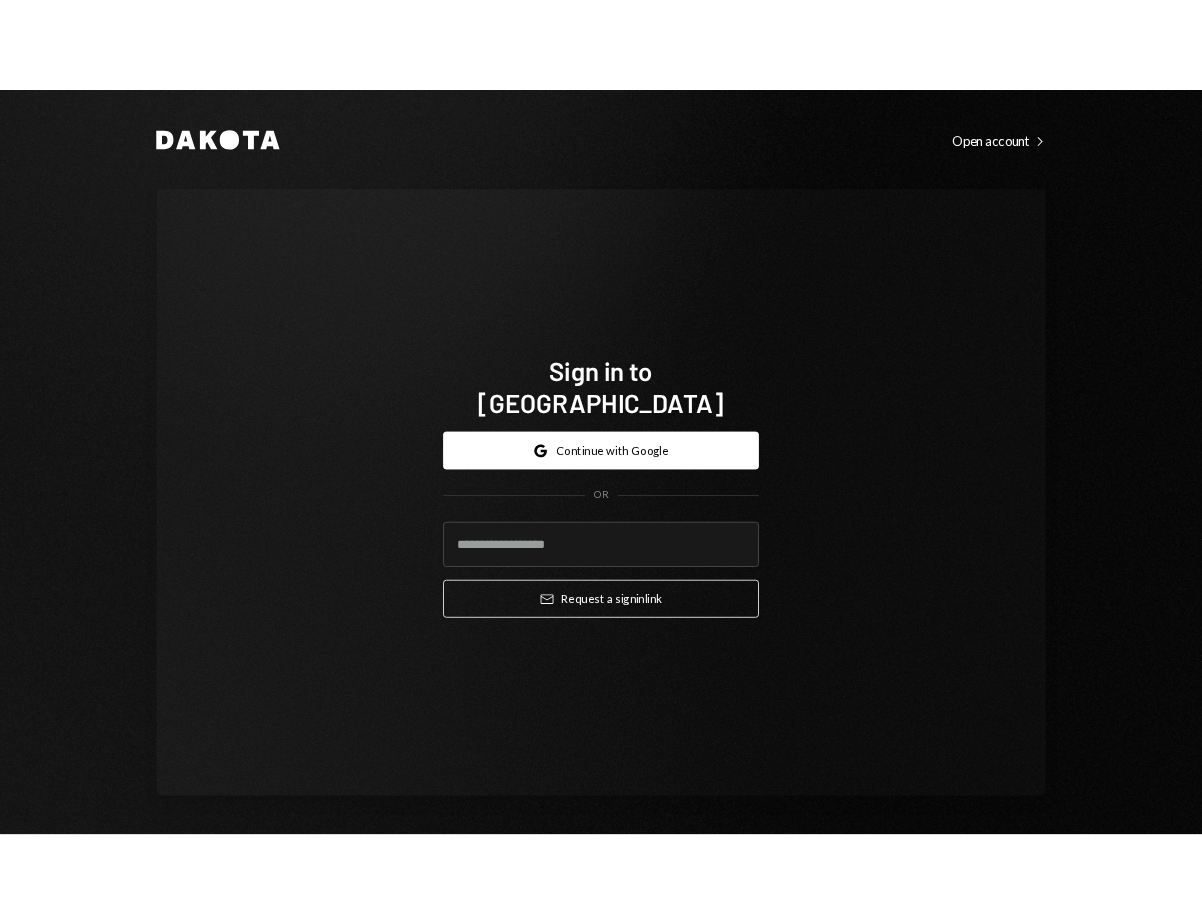 scroll, scrollTop: 0, scrollLeft: 0, axis: both 